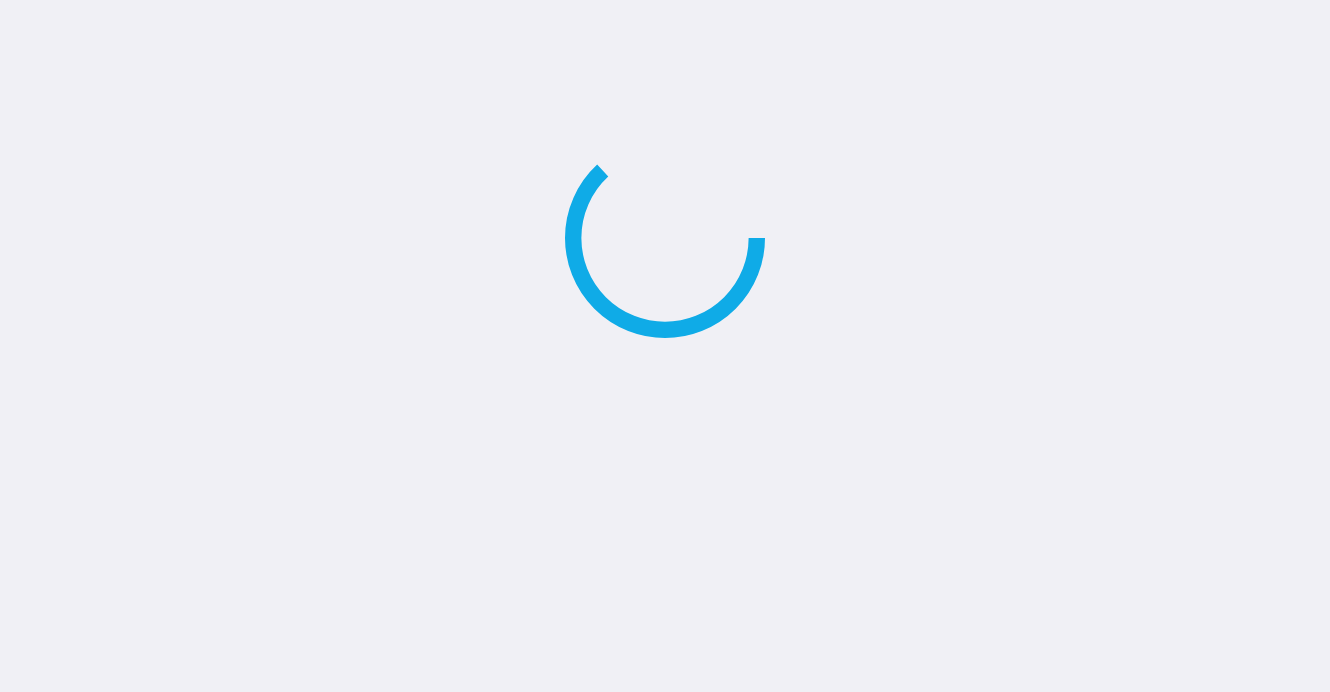 scroll, scrollTop: 0, scrollLeft: 0, axis: both 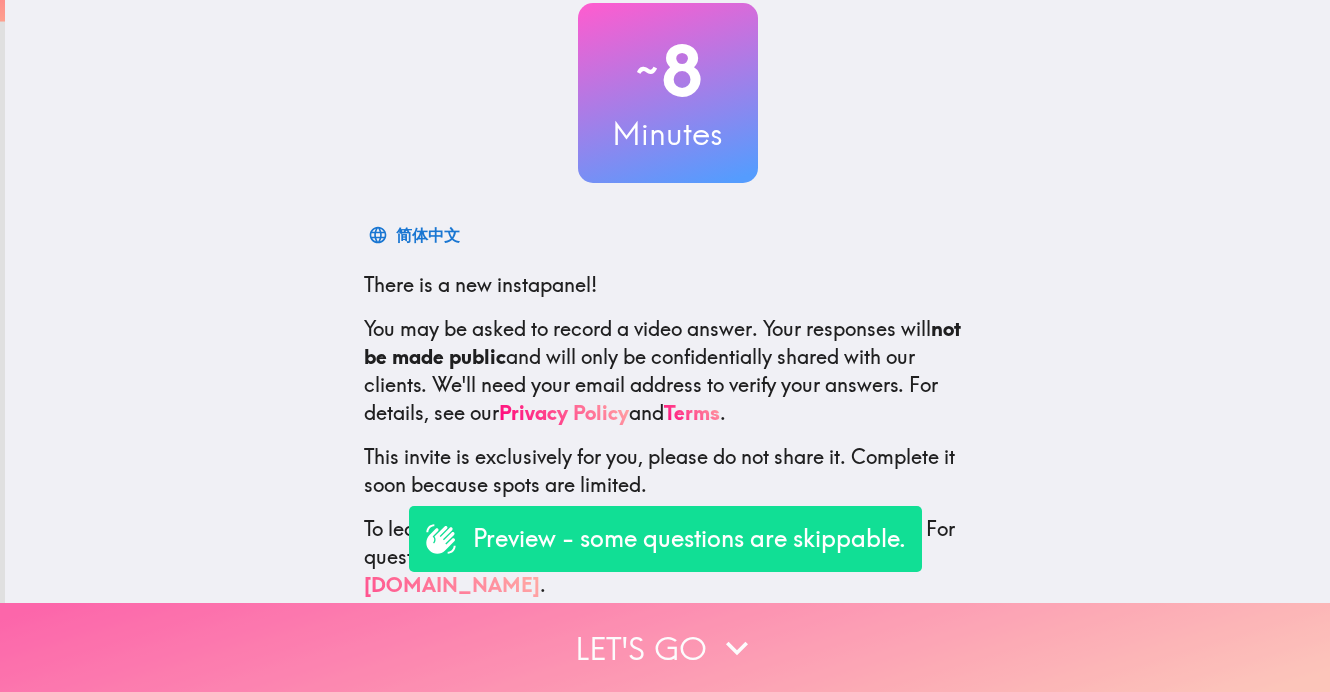 click on "Let's go" at bounding box center (665, 647) 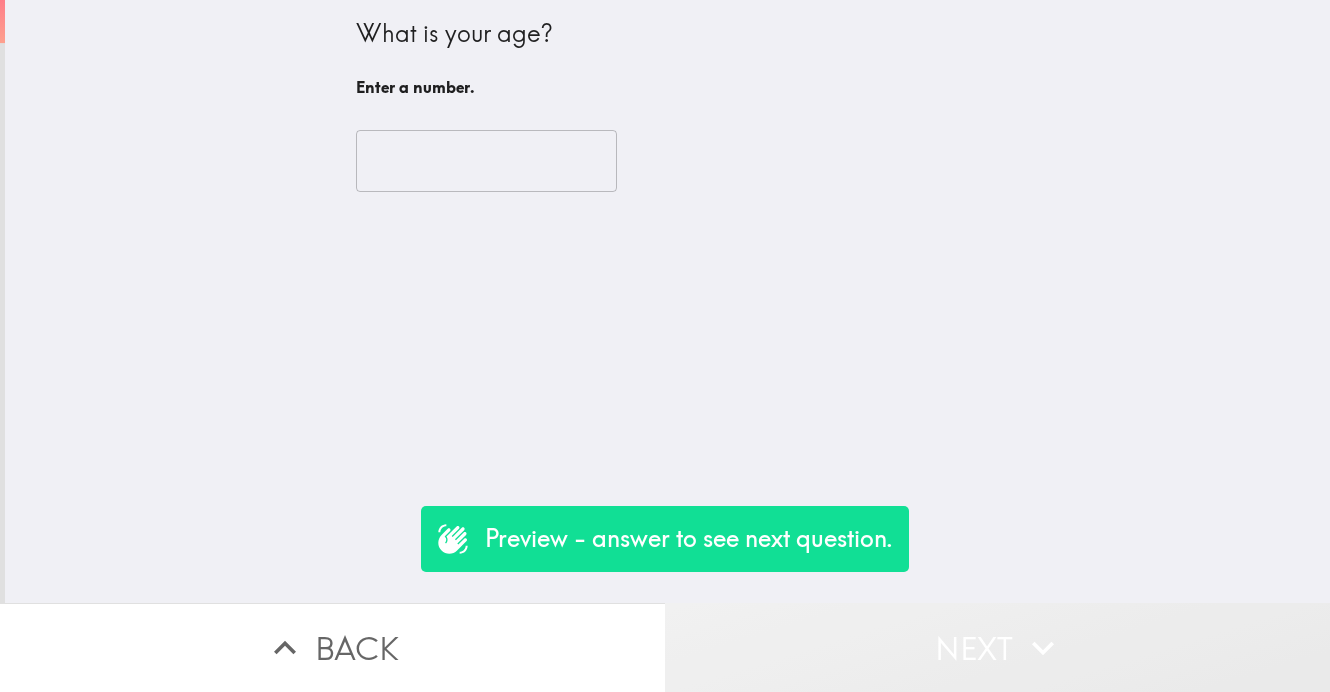 click on "Next" at bounding box center (997, 647) 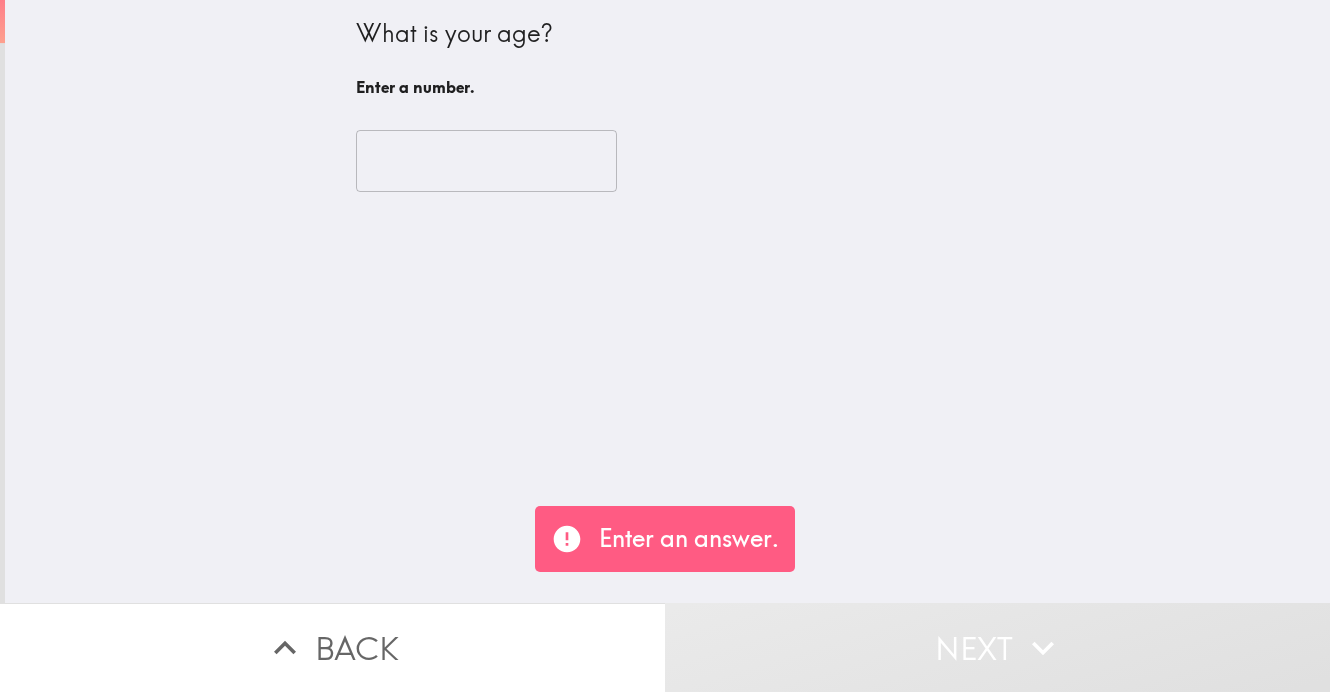 click at bounding box center [486, 161] 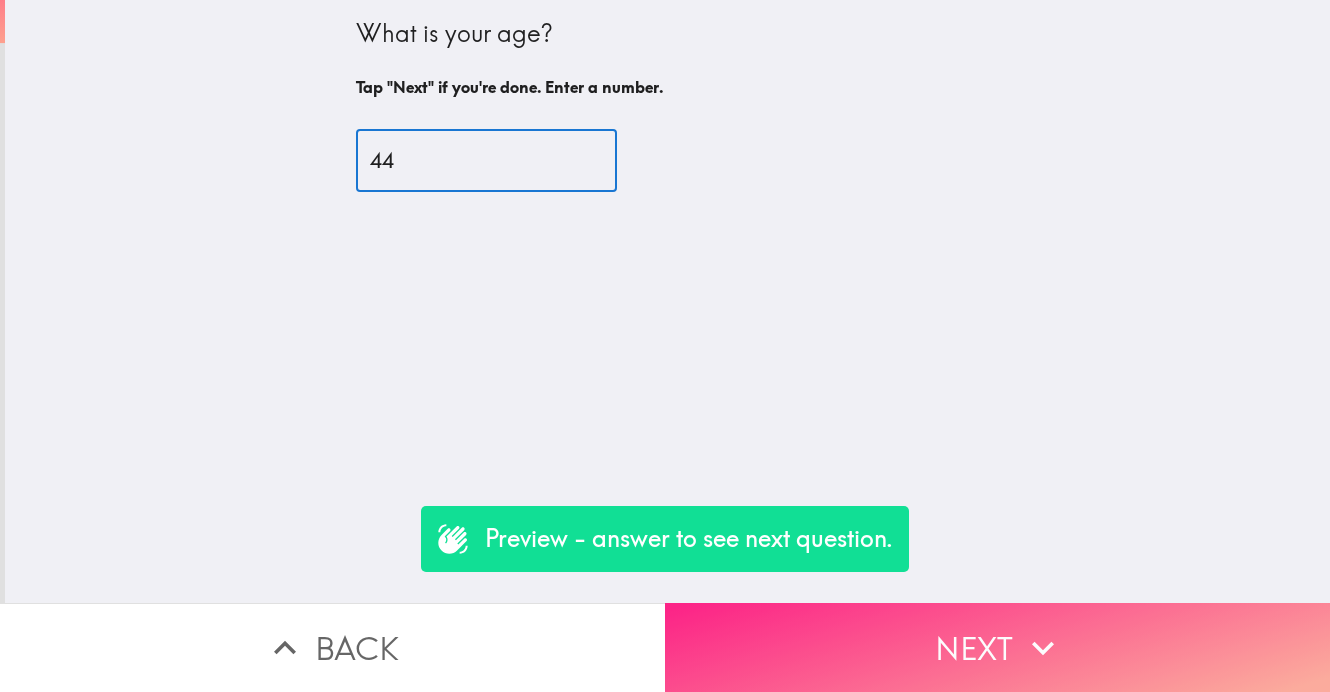 type on "44" 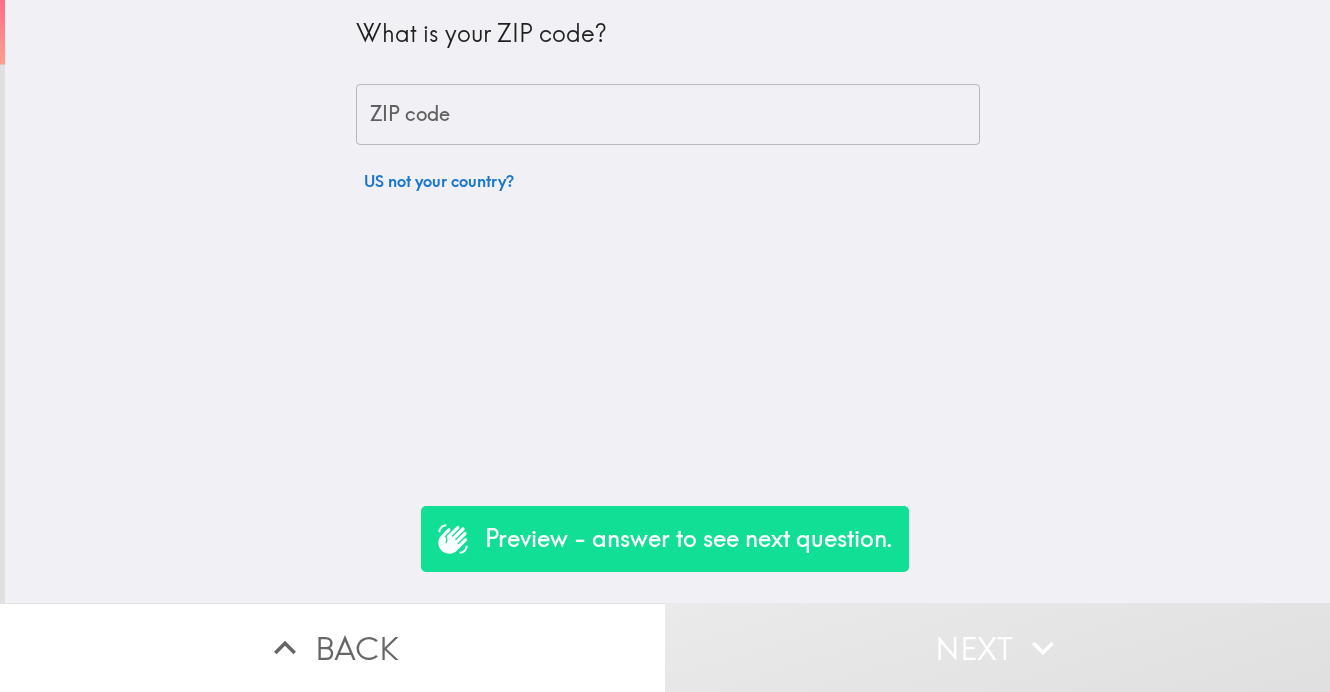 click on "ZIP code" at bounding box center (668, 115) 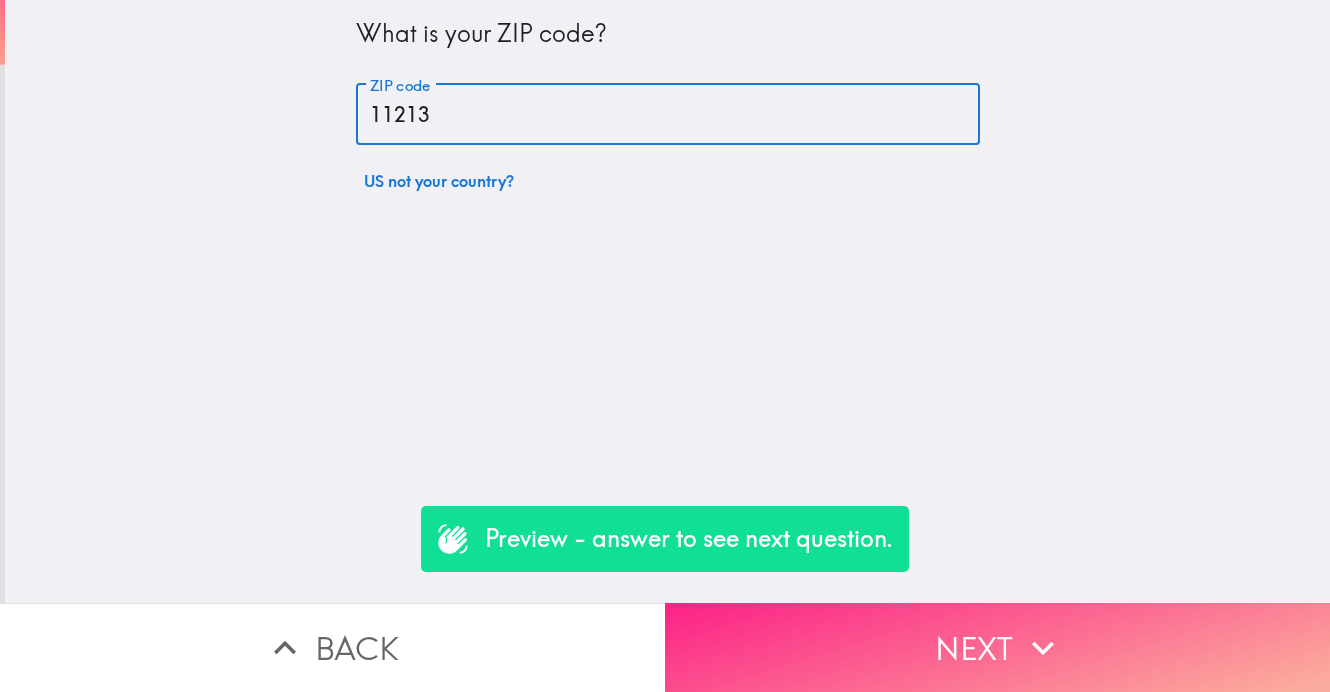 type on "11213" 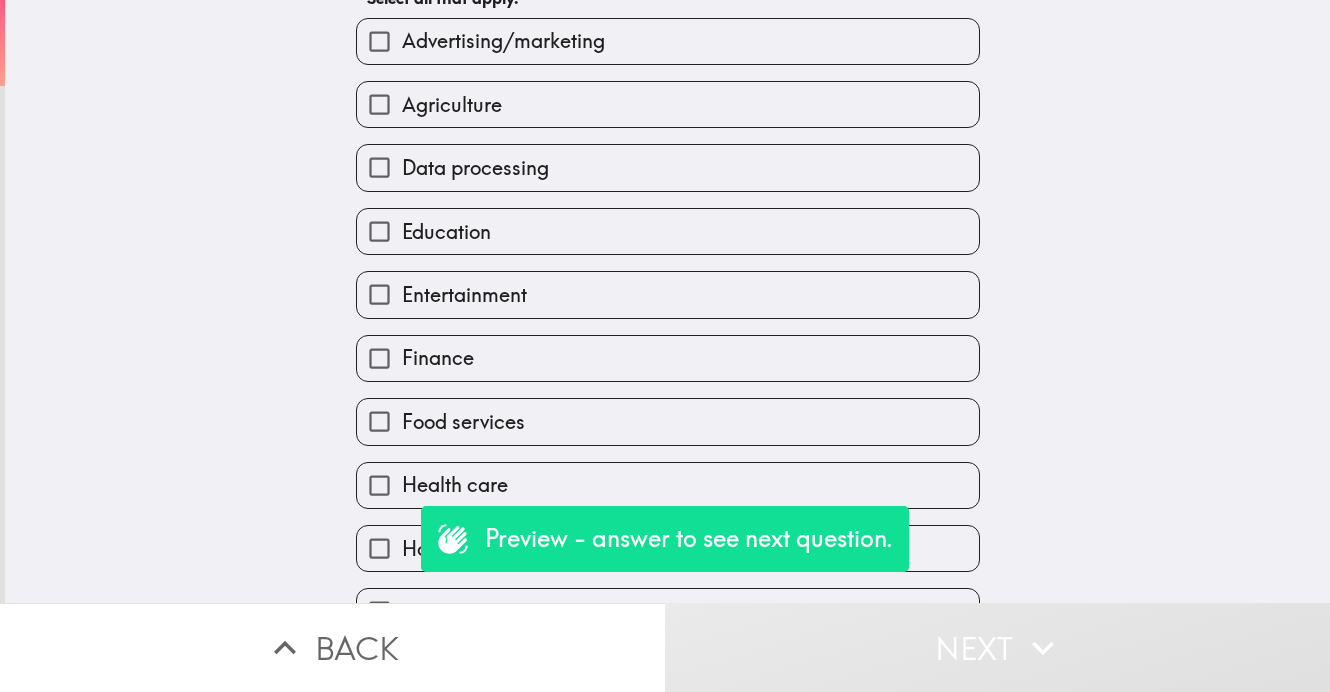 scroll, scrollTop: 0, scrollLeft: 0, axis: both 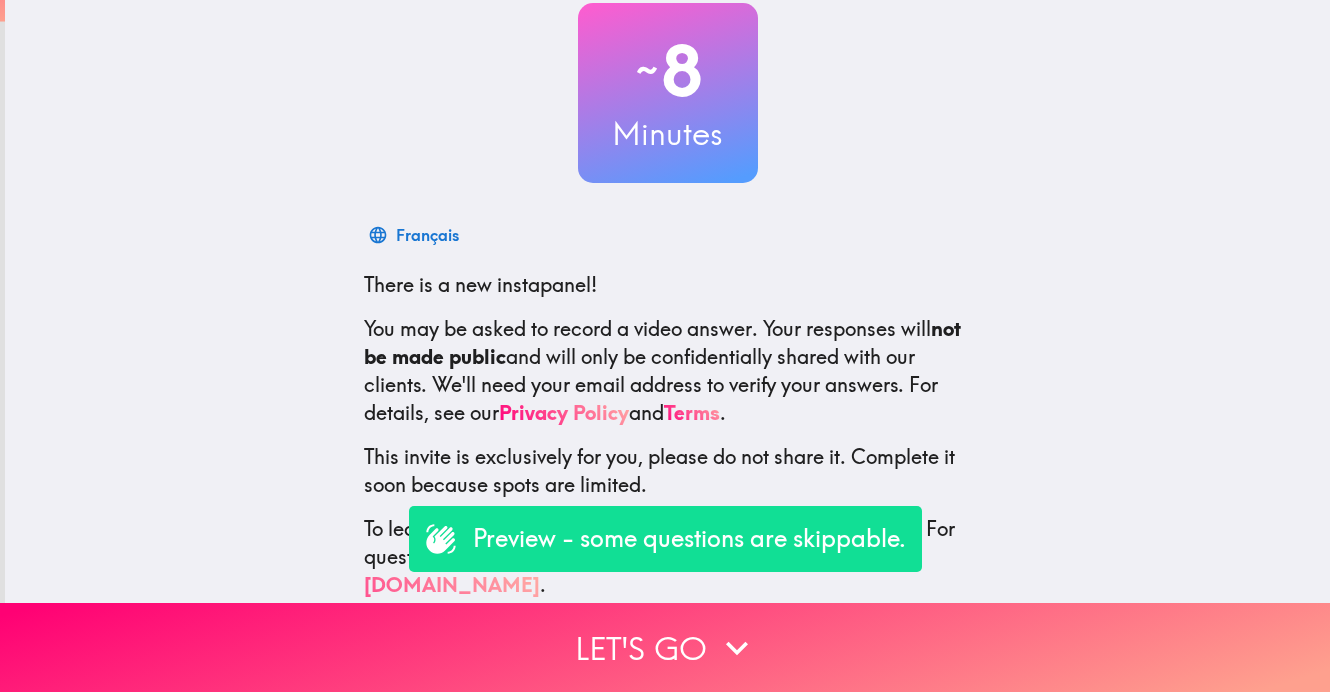click on "Preview - some questions are skippable." at bounding box center [689, 539] 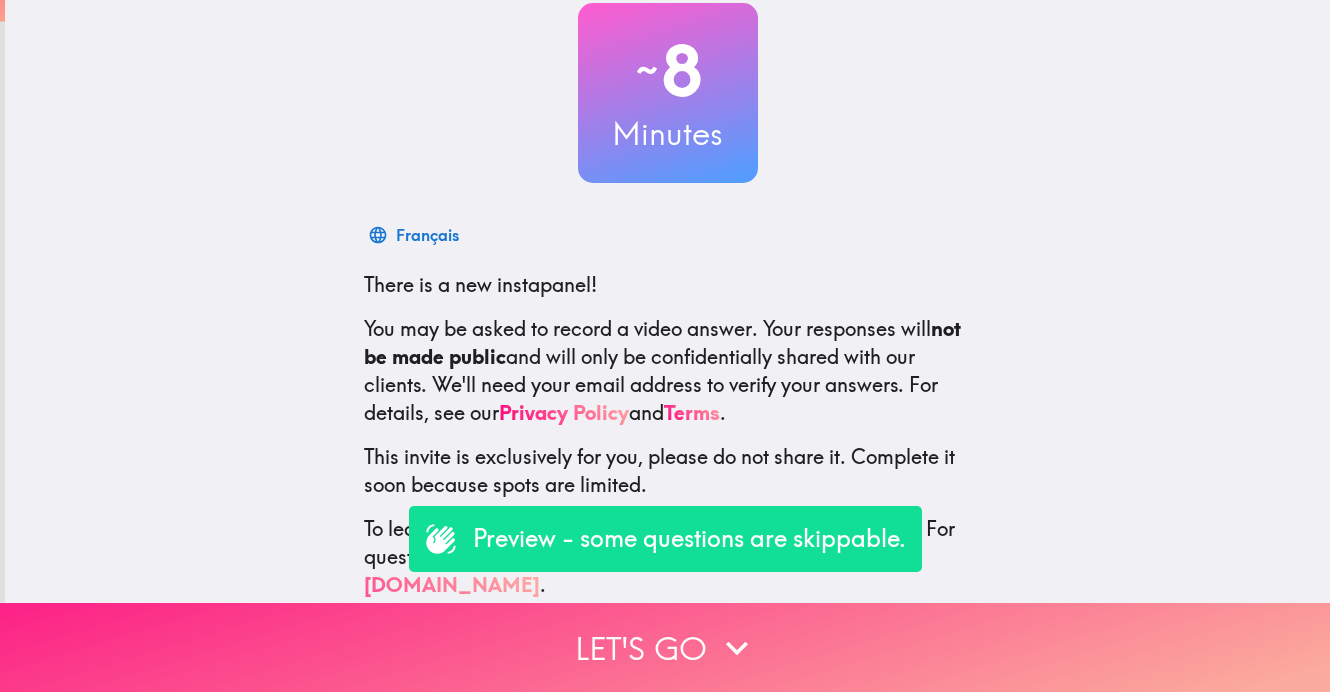 click on "Let's go" at bounding box center [665, 647] 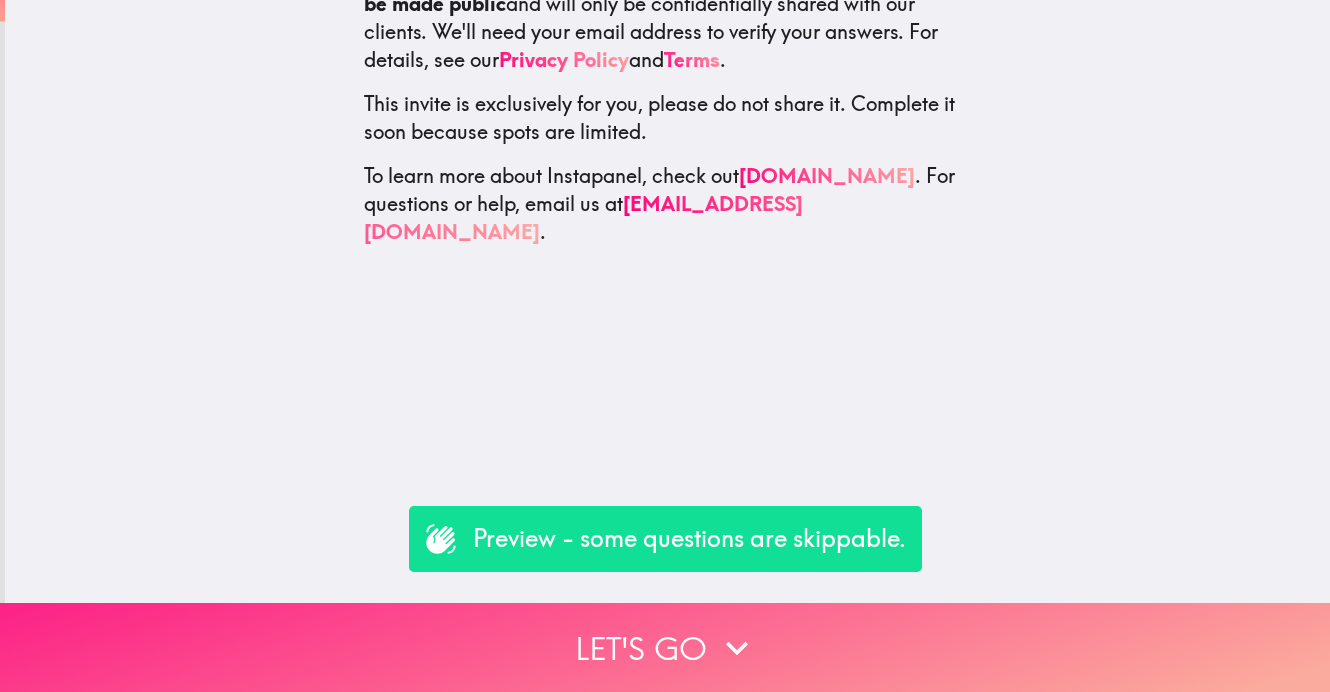 scroll, scrollTop: 0, scrollLeft: 0, axis: both 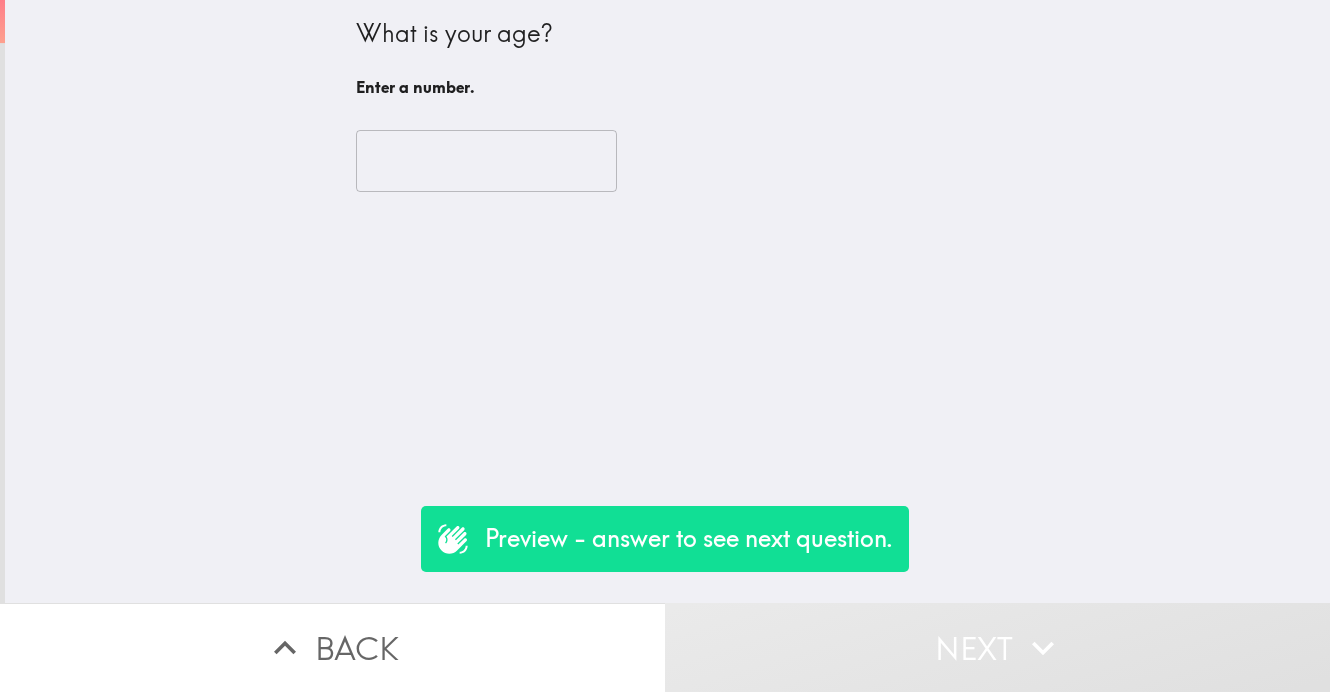 click at bounding box center (486, 161) 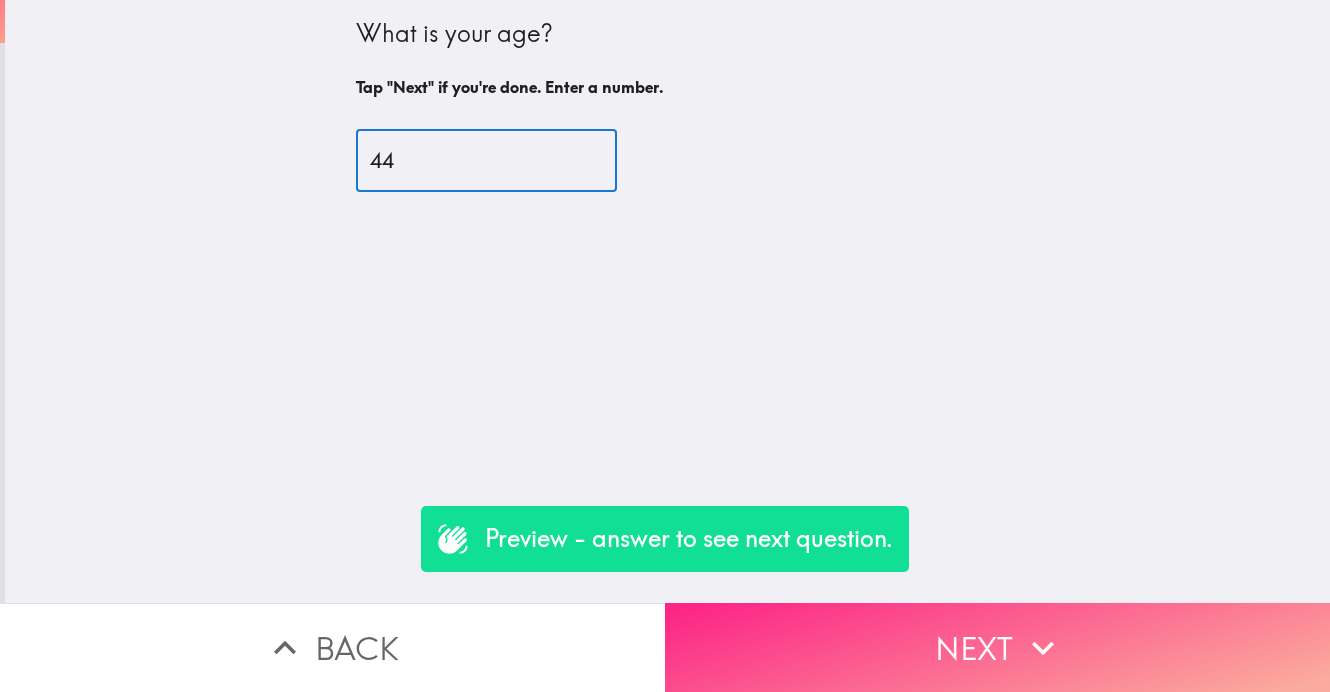 type on "44" 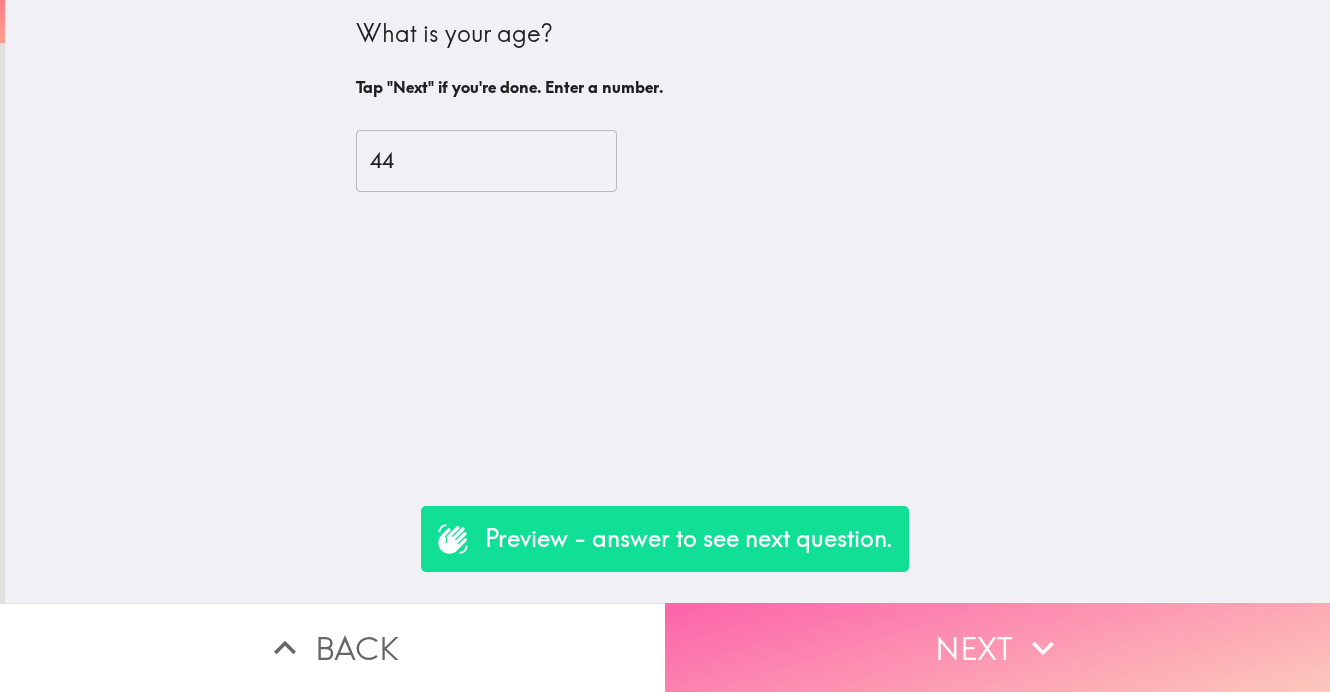 click on "Next" at bounding box center [997, 647] 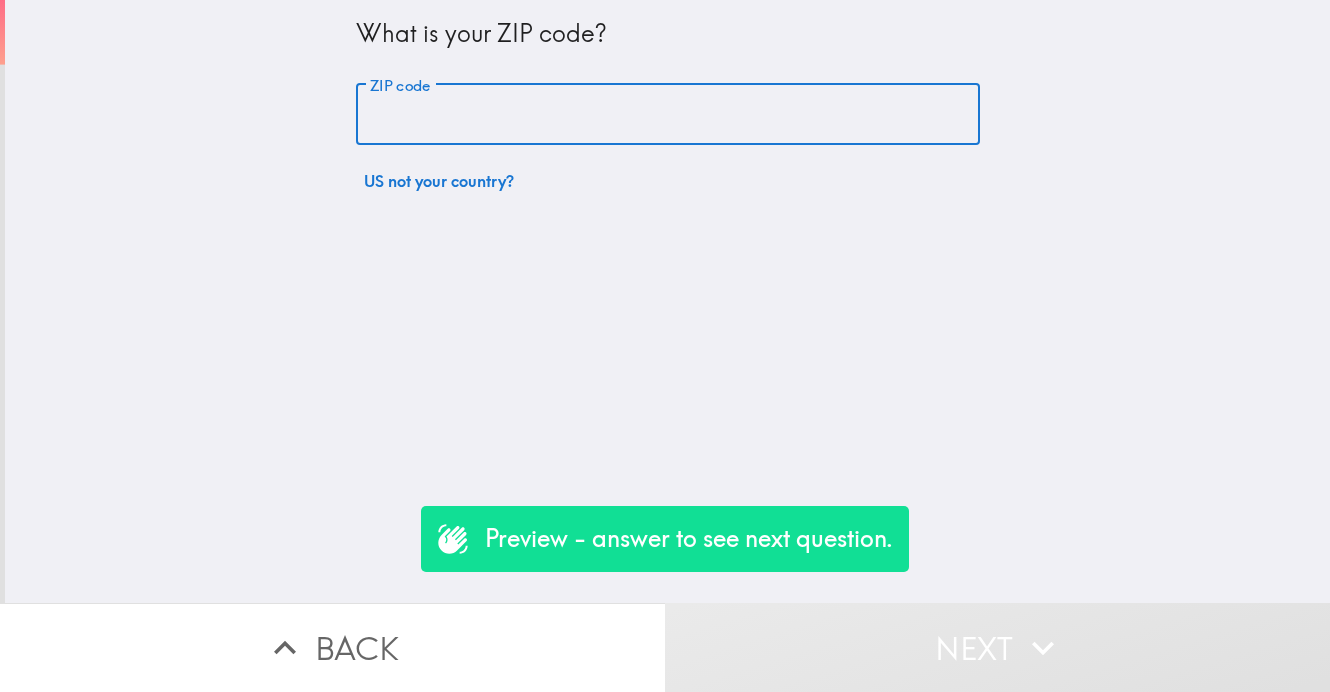 click on "ZIP code" at bounding box center [668, 115] 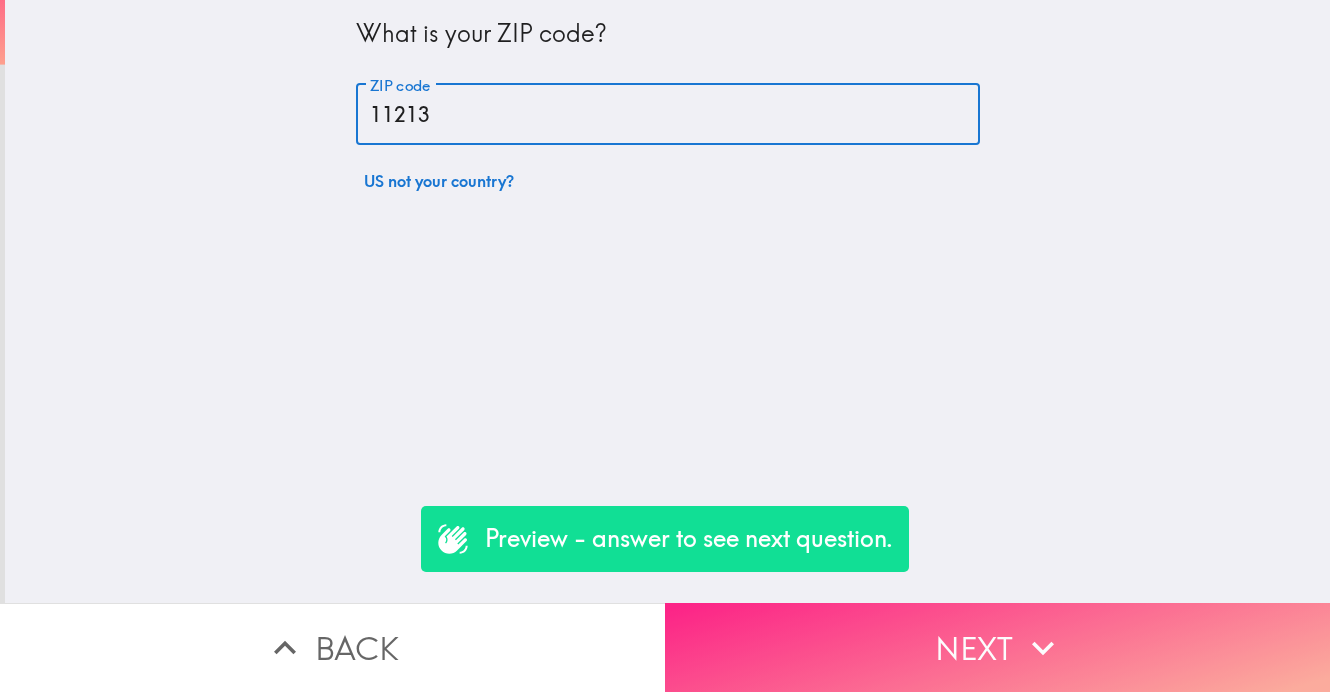 type on "11213" 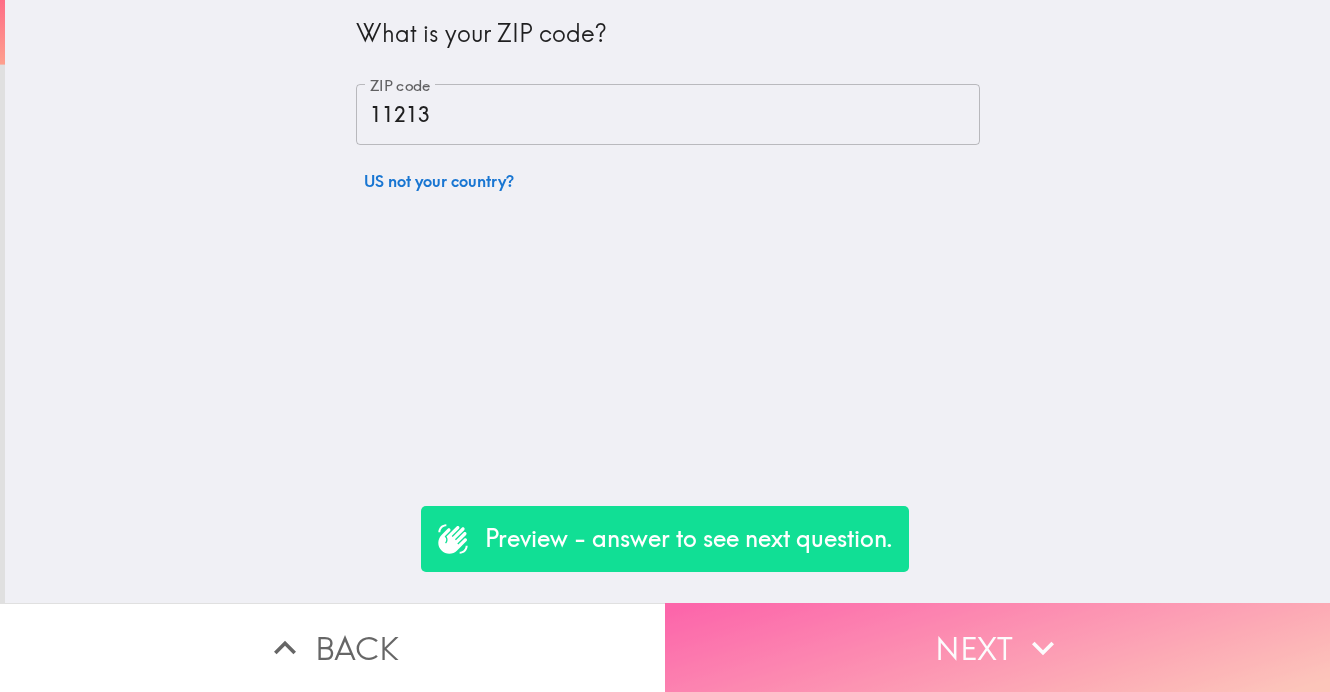 click on "Next" at bounding box center (997, 647) 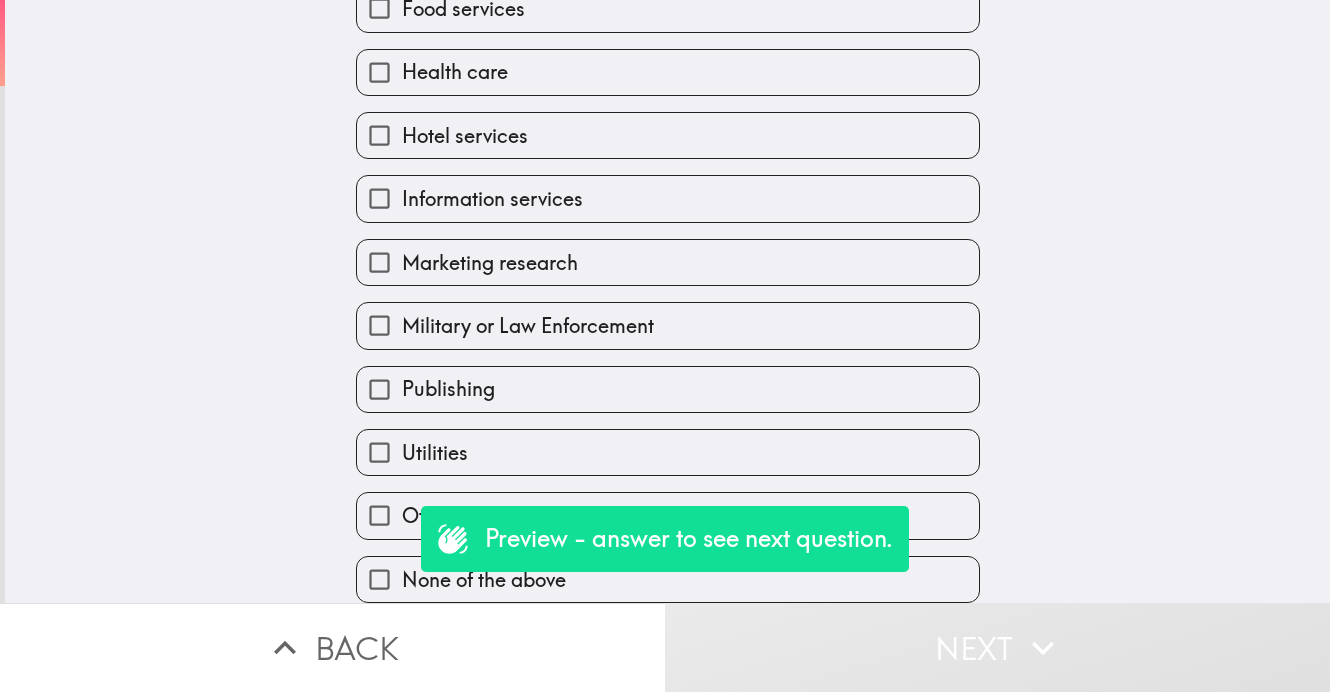 scroll, scrollTop: 551, scrollLeft: 0, axis: vertical 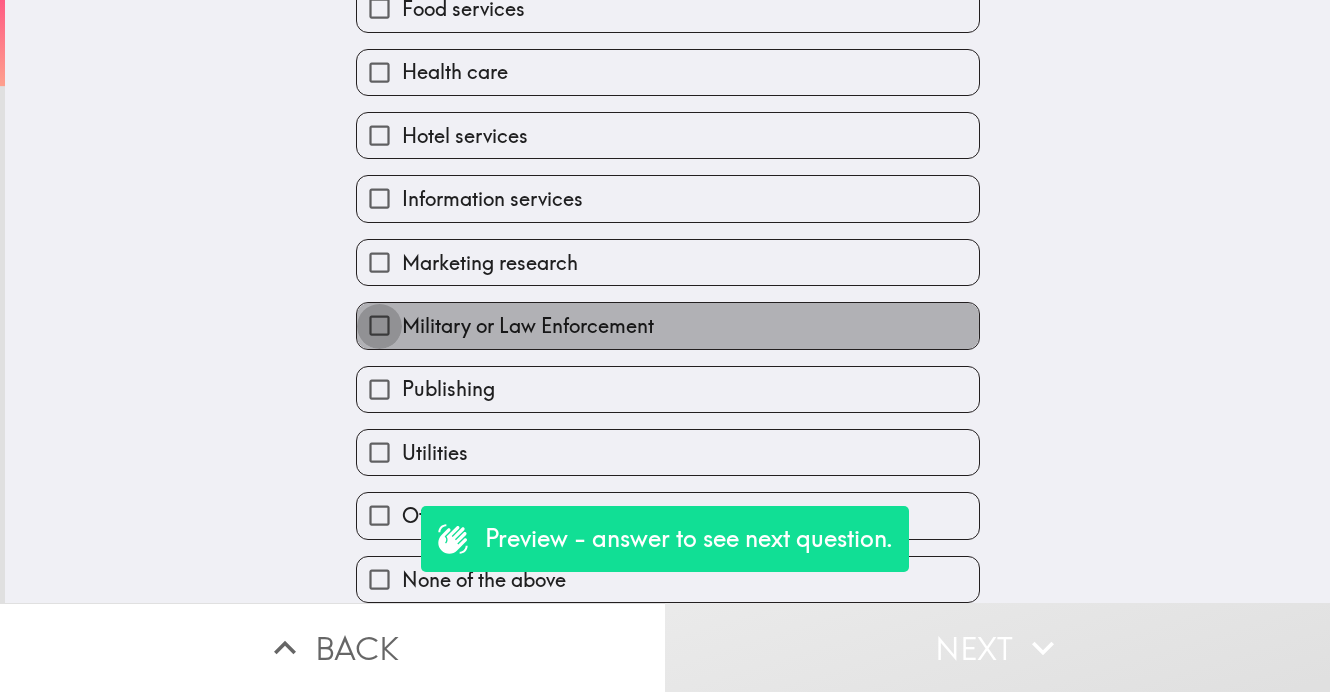 click on "Military or Law Enforcement" at bounding box center (379, 325) 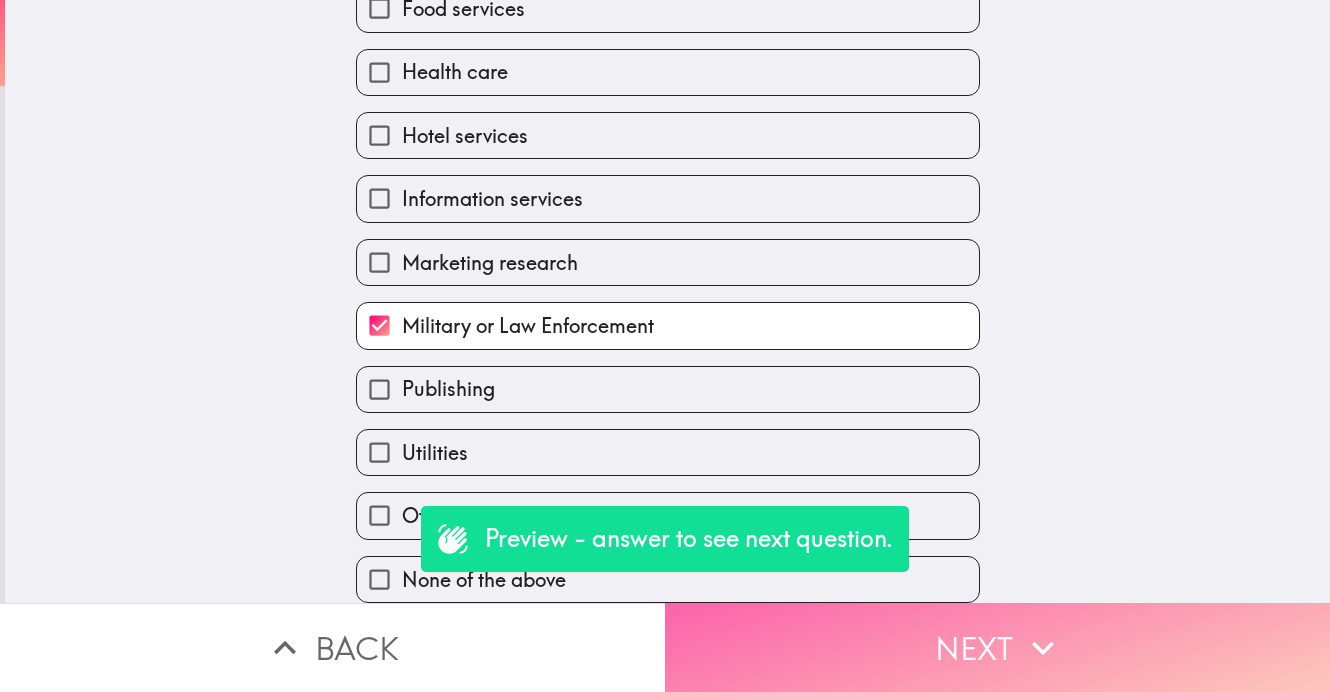 click on "Next" at bounding box center [997, 647] 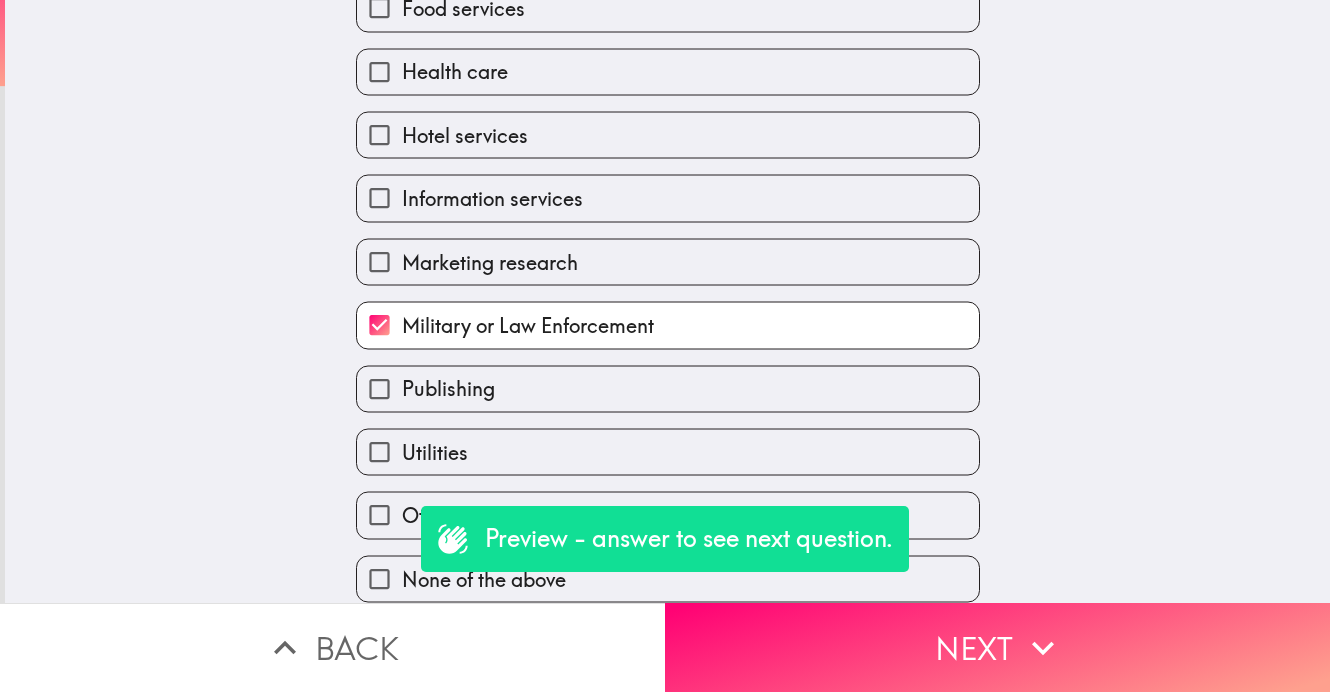 scroll, scrollTop: 512, scrollLeft: 0, axis: vertical 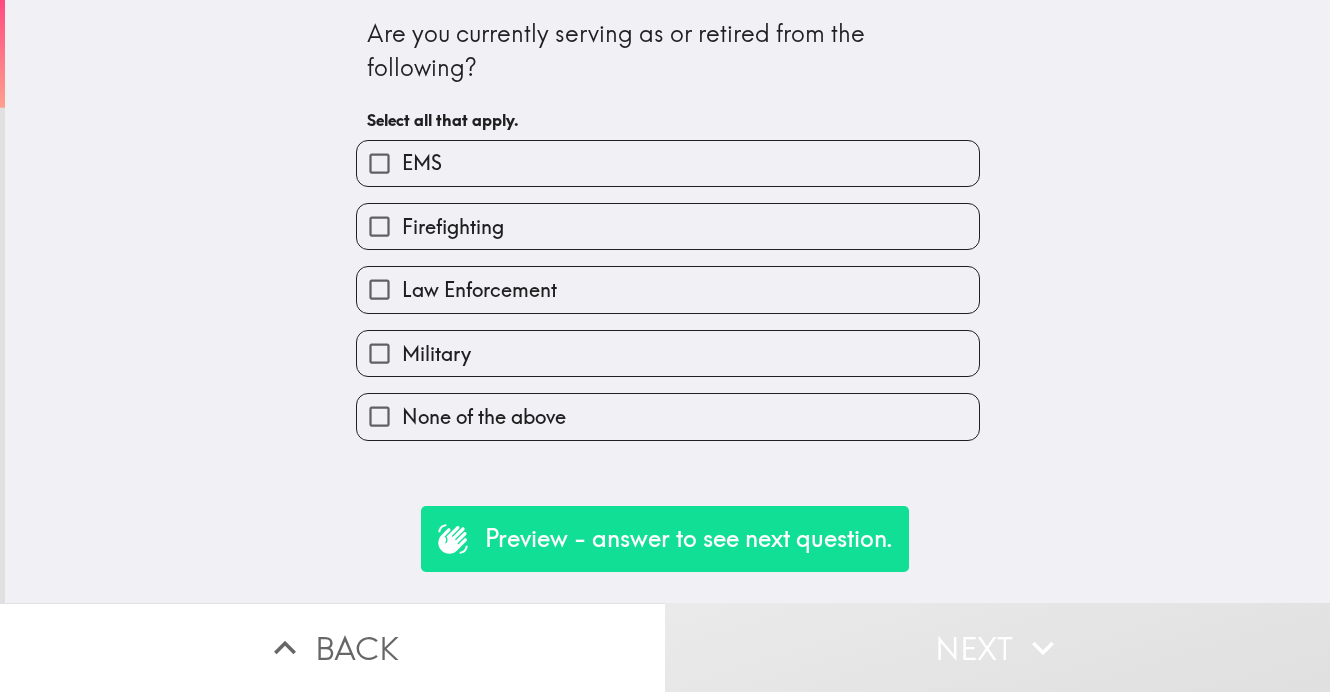 click on "Military" at bounding box center [379, 353] 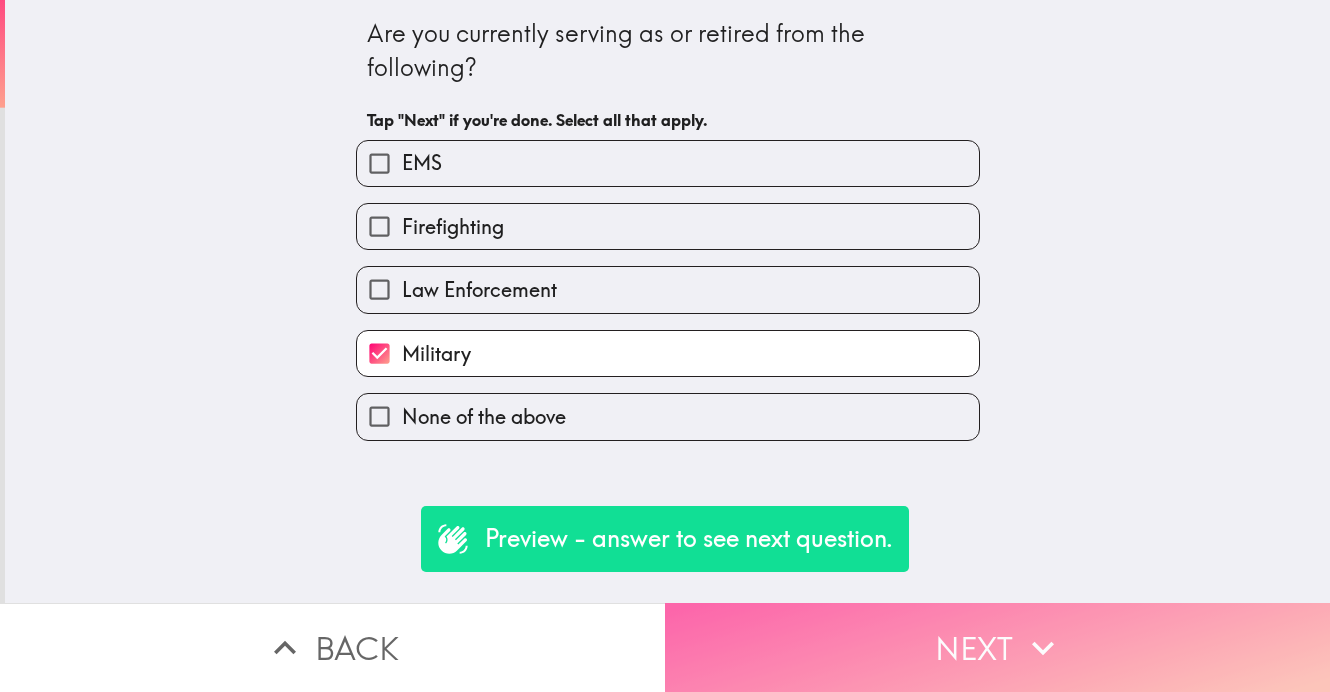click on "Next" at bounding box center [997, 647] 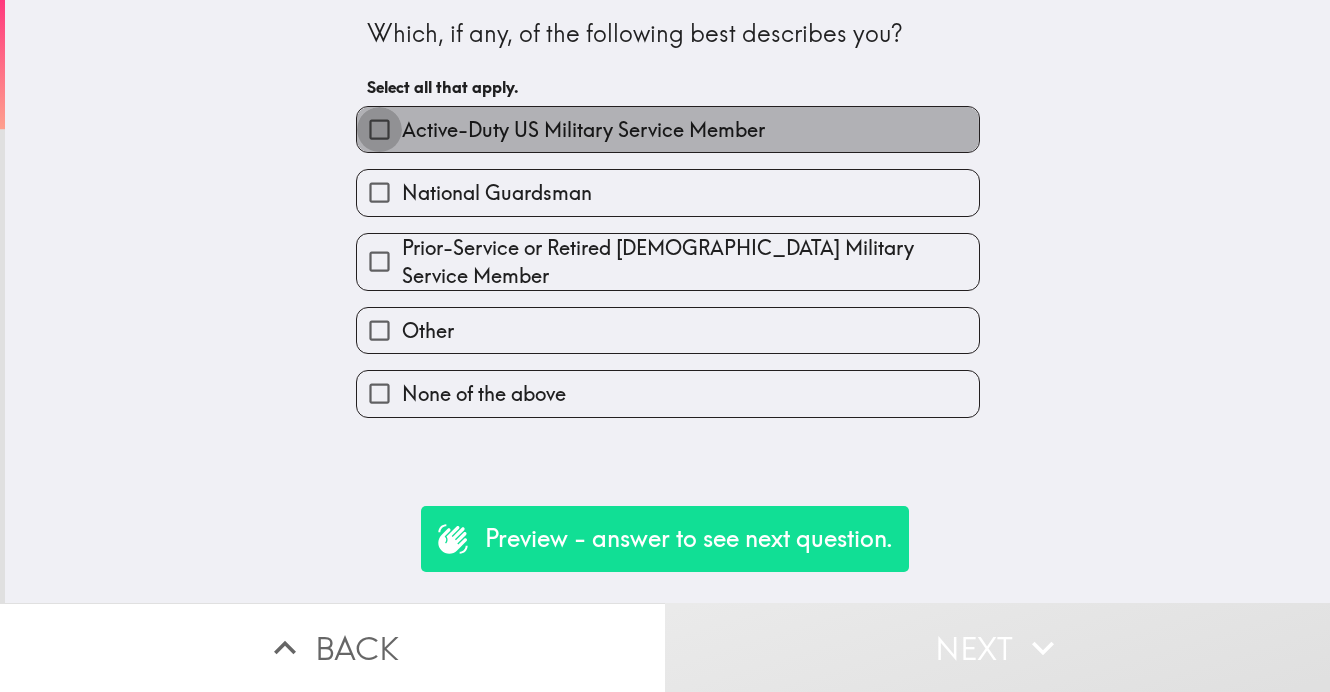 click on "Active-Duty US Military Service Member" at bounding box center [379, 129] 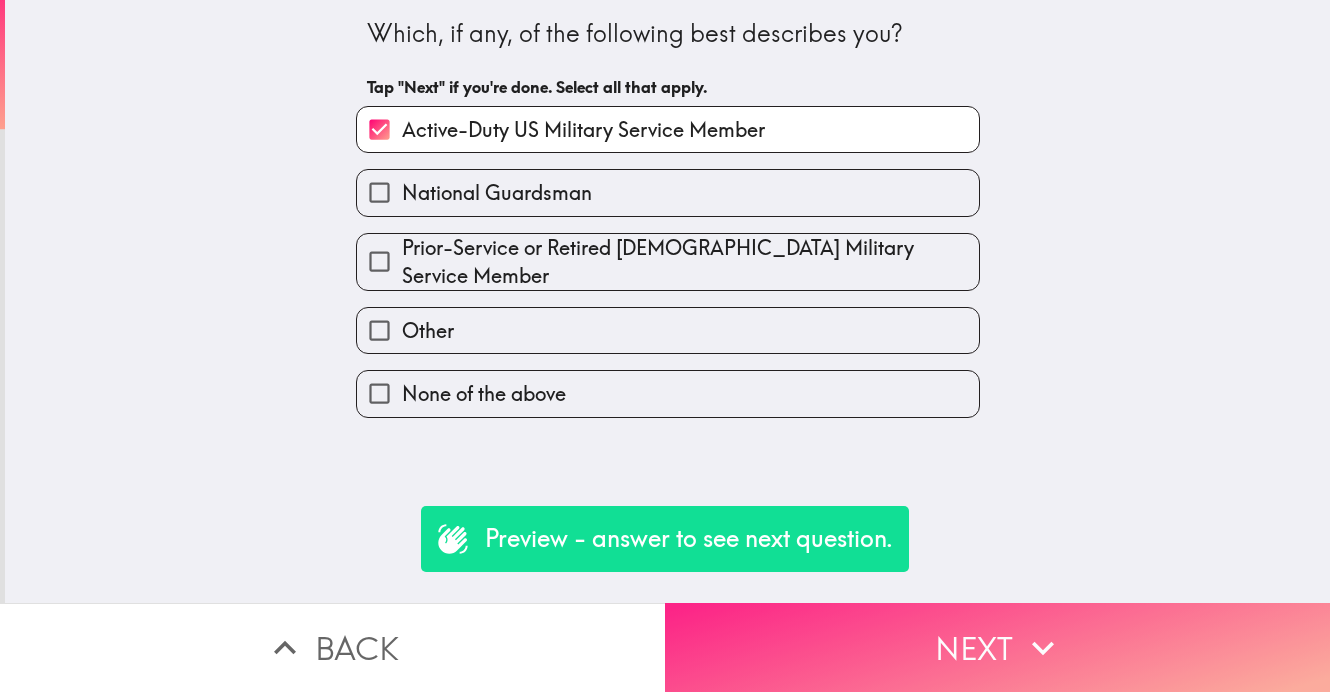 click on "Next" at bounding box center (997, 647) 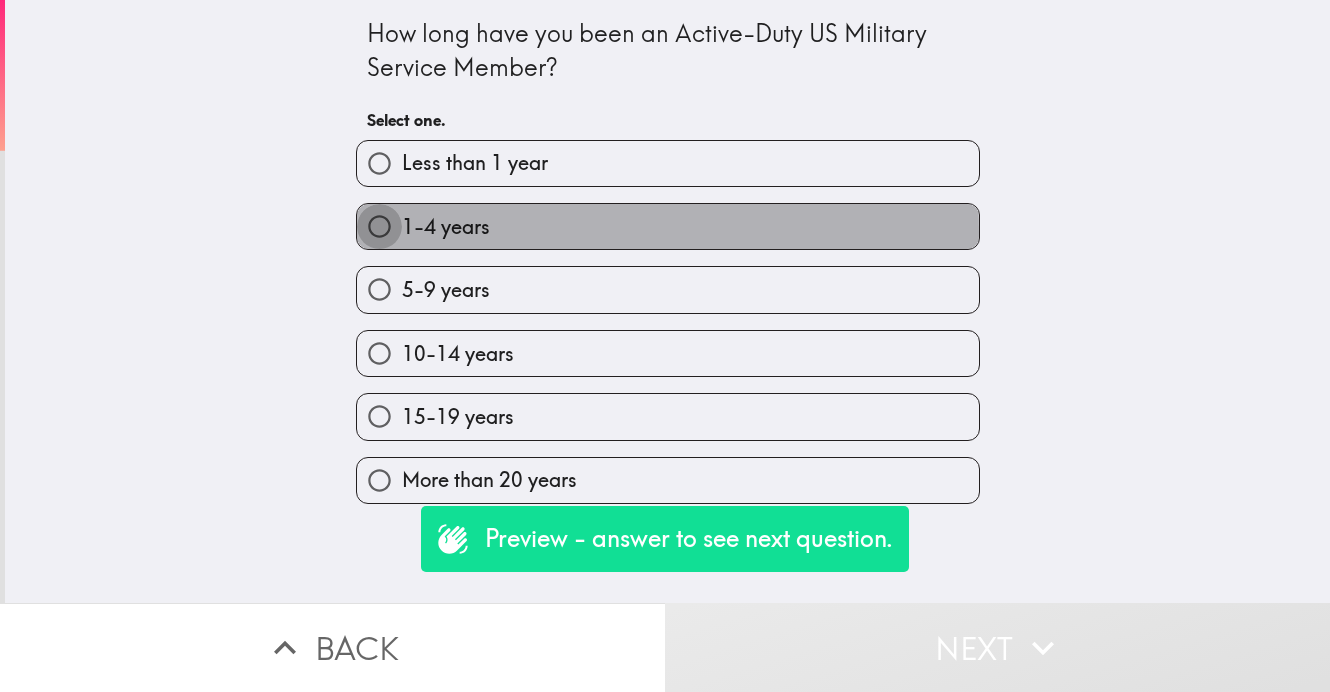 click on "1-4 years" at bounding box center (379, 226) 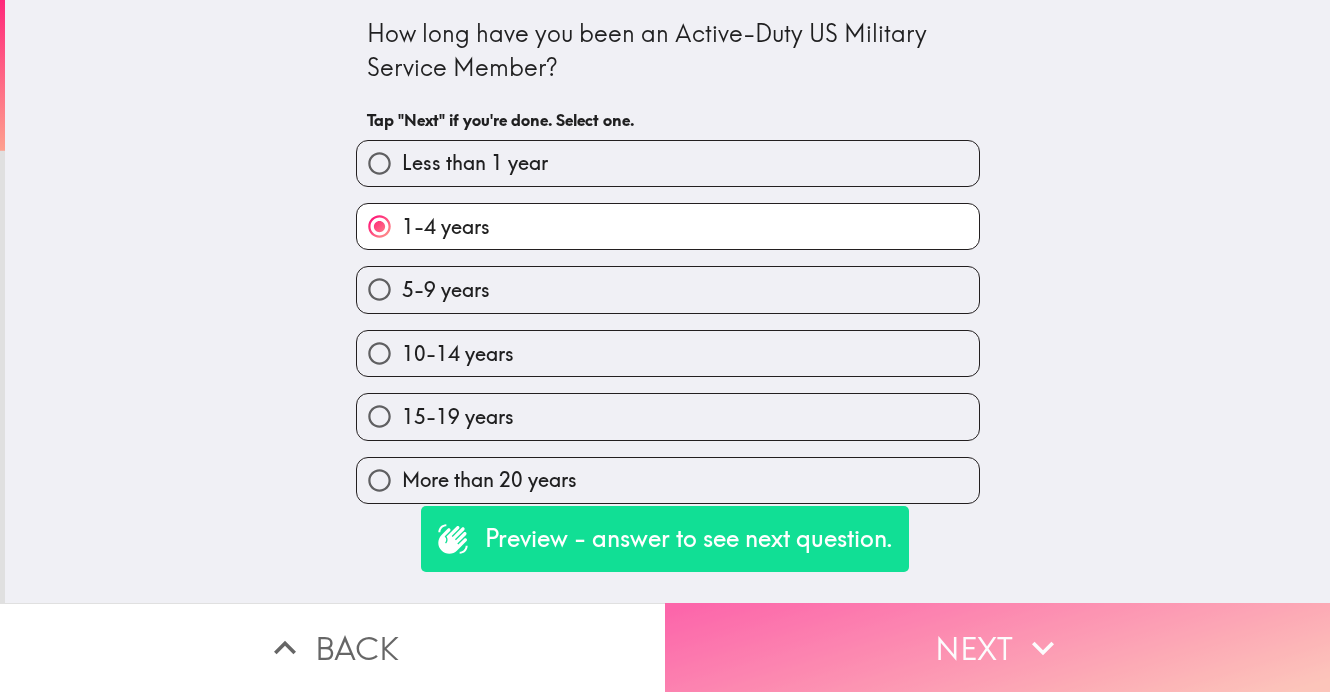 click 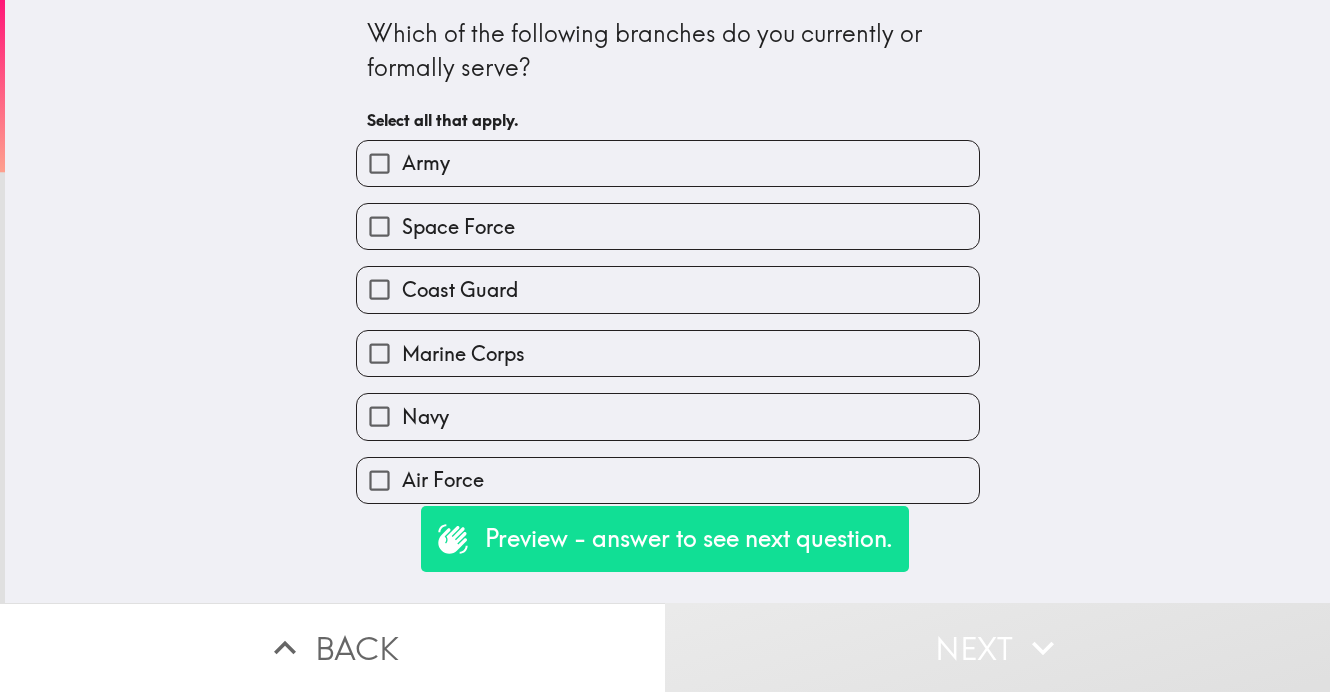 click on "Air Force" at bounding box center [379, 480] 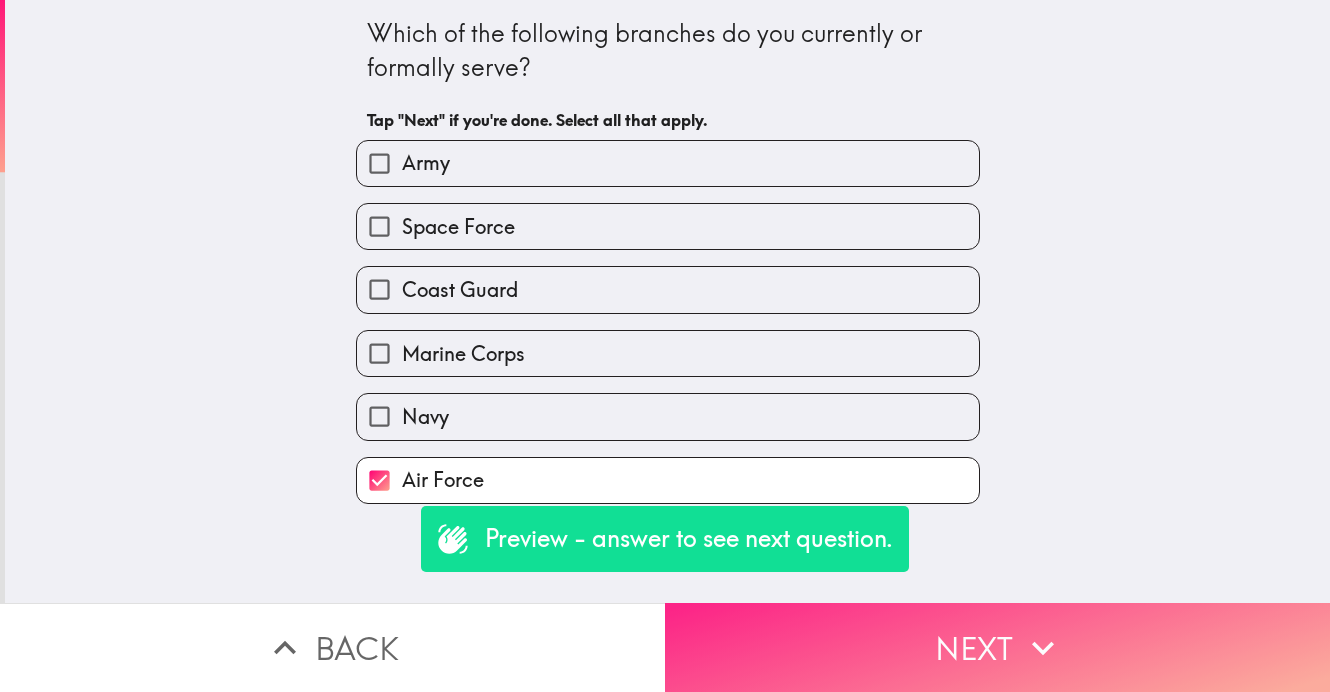 click 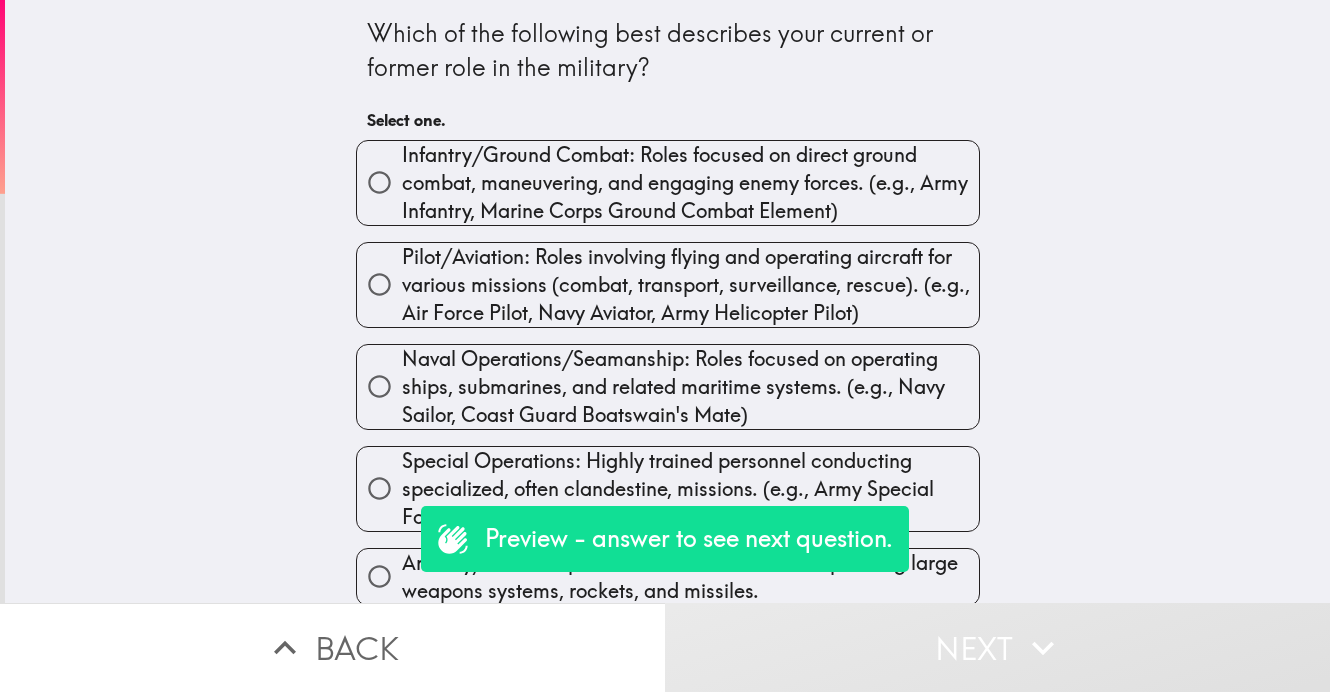 click on "Pilot/Aviation: Roles involving flying and operating aircraft for various missions (combat, transport, surveillance, rescue). (e.g., Air Force Pilot, Navy Aviator, Army Helicopter Pilot)" at bounding box center [379, 284] 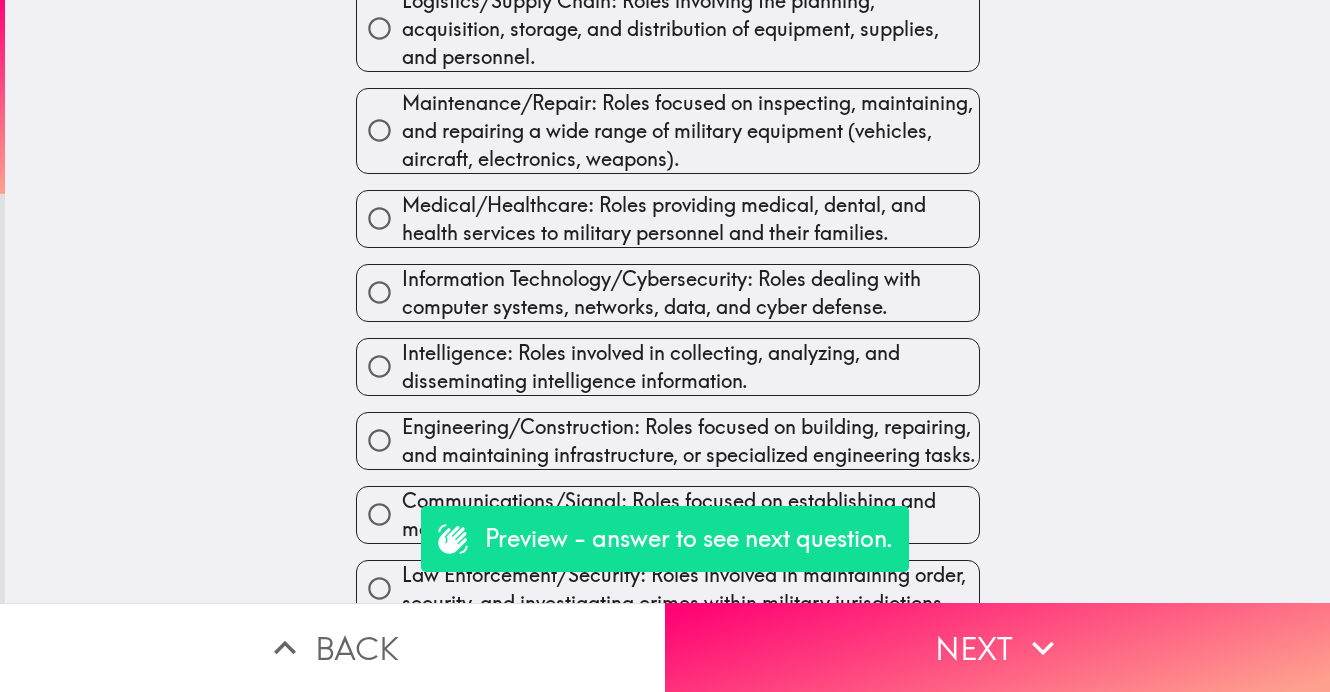 scroll, scrollTop: 646, scrollLeft: 0, axis: vertical 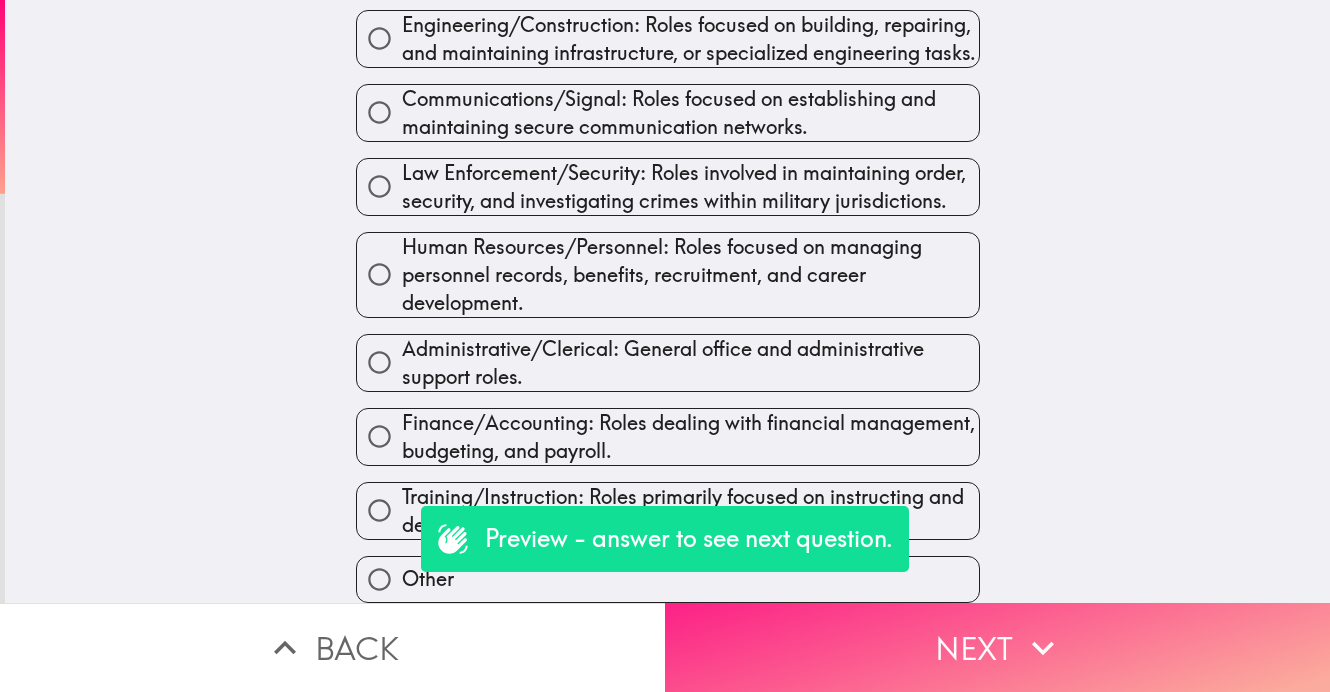 click on "Next" at bounding box center [997, 647] 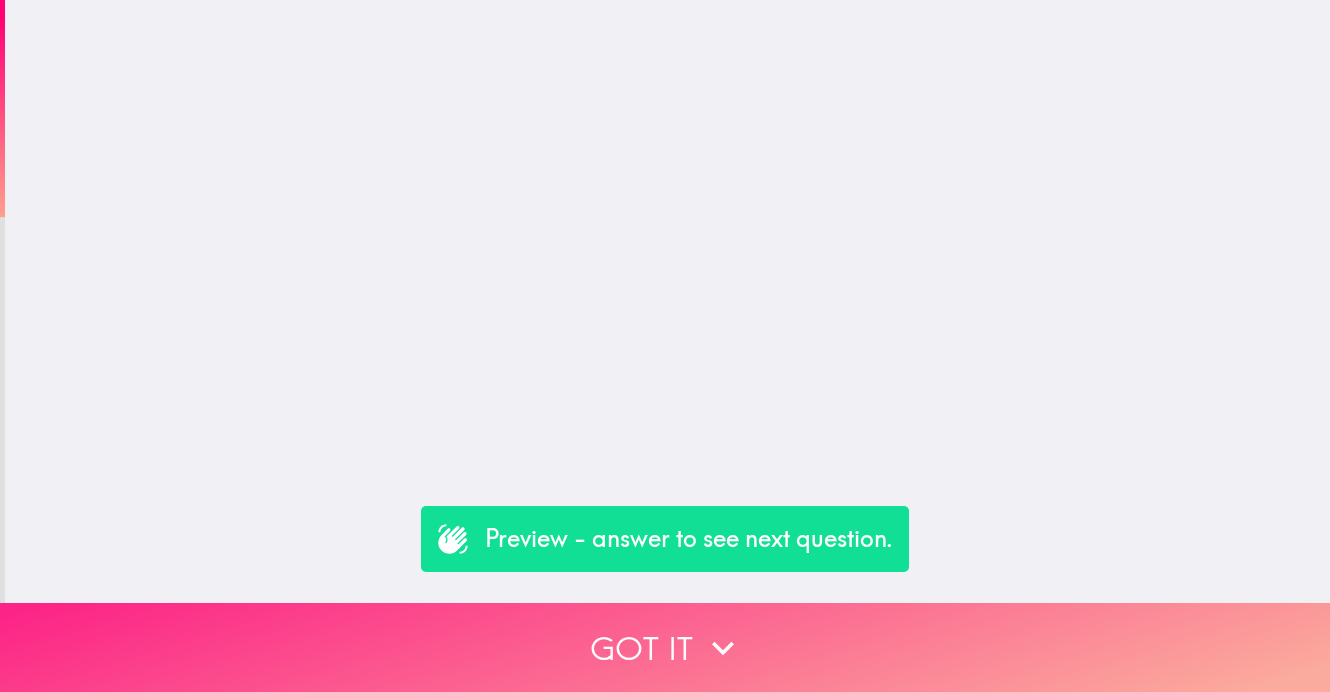 scroll, scrollTop: 0, scrollLeft: 0, axis: both 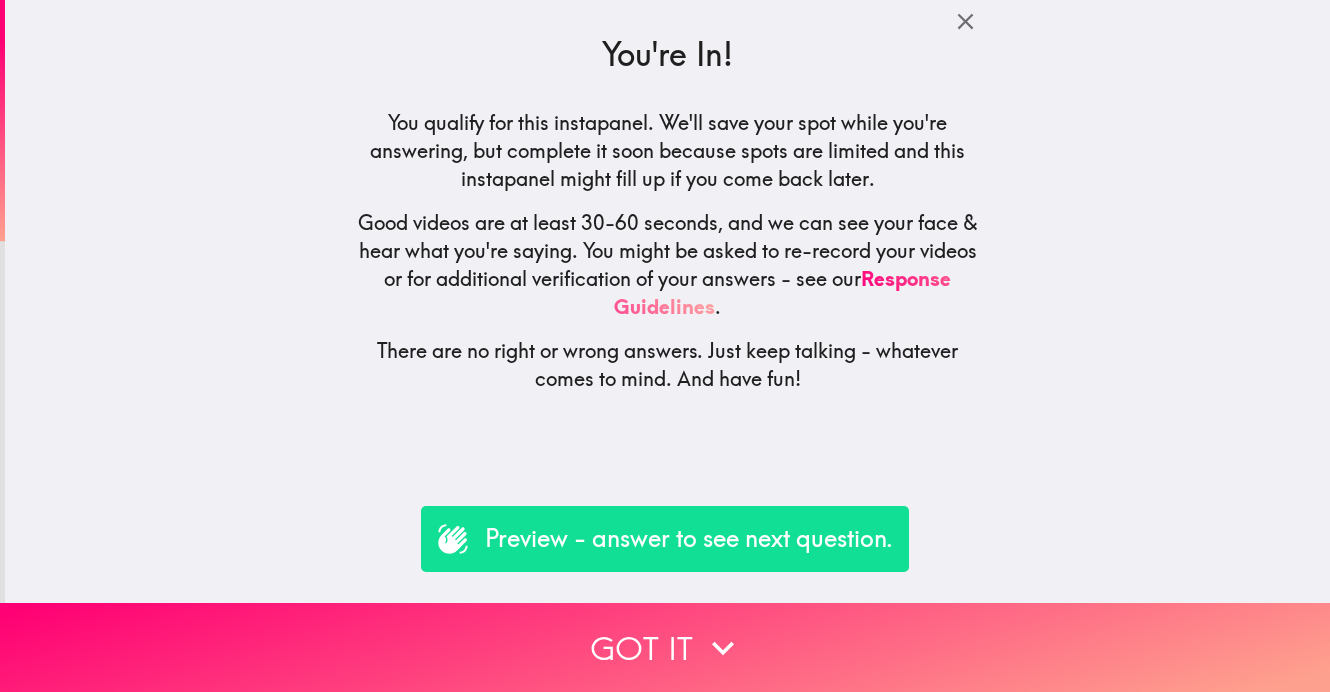 click on "Preview - answer to see next question." at bounding box center (689, 539) 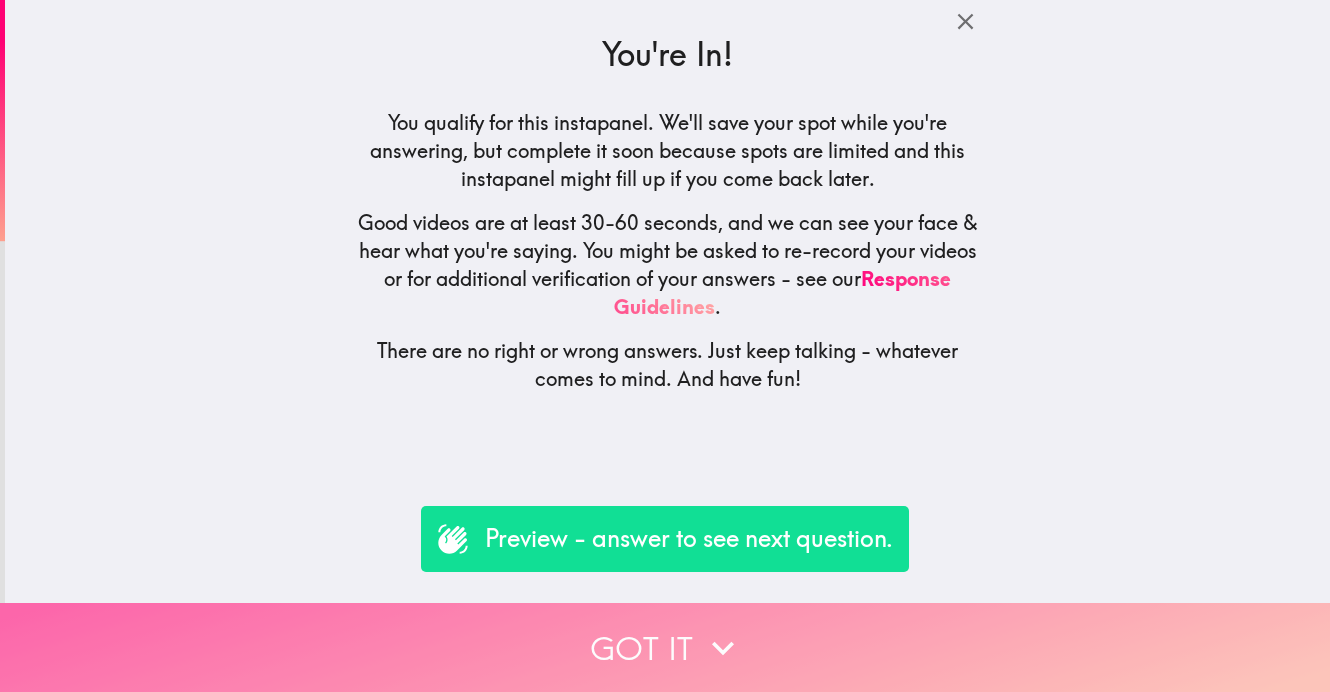 click on "Got it" at bounding box center [665, 647] 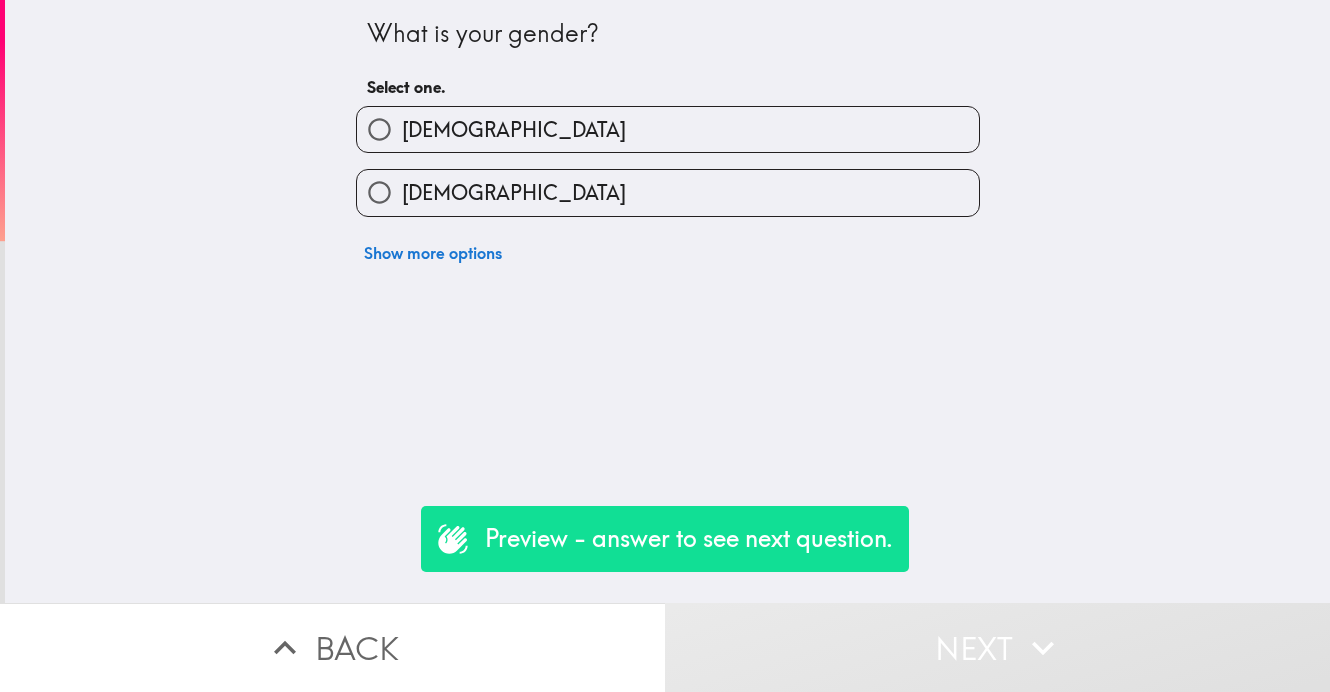click on "Female" at bounding box center (379, 192) 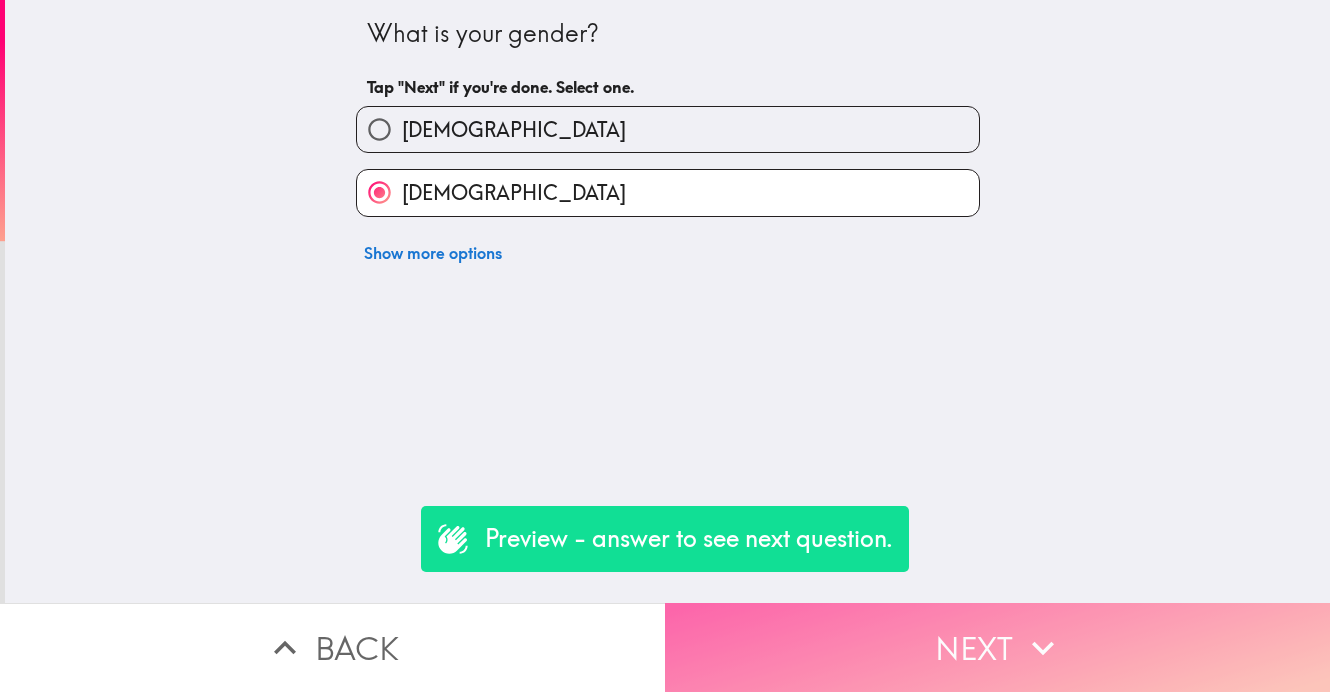 click on "Next" at bounding box center (997, 647) 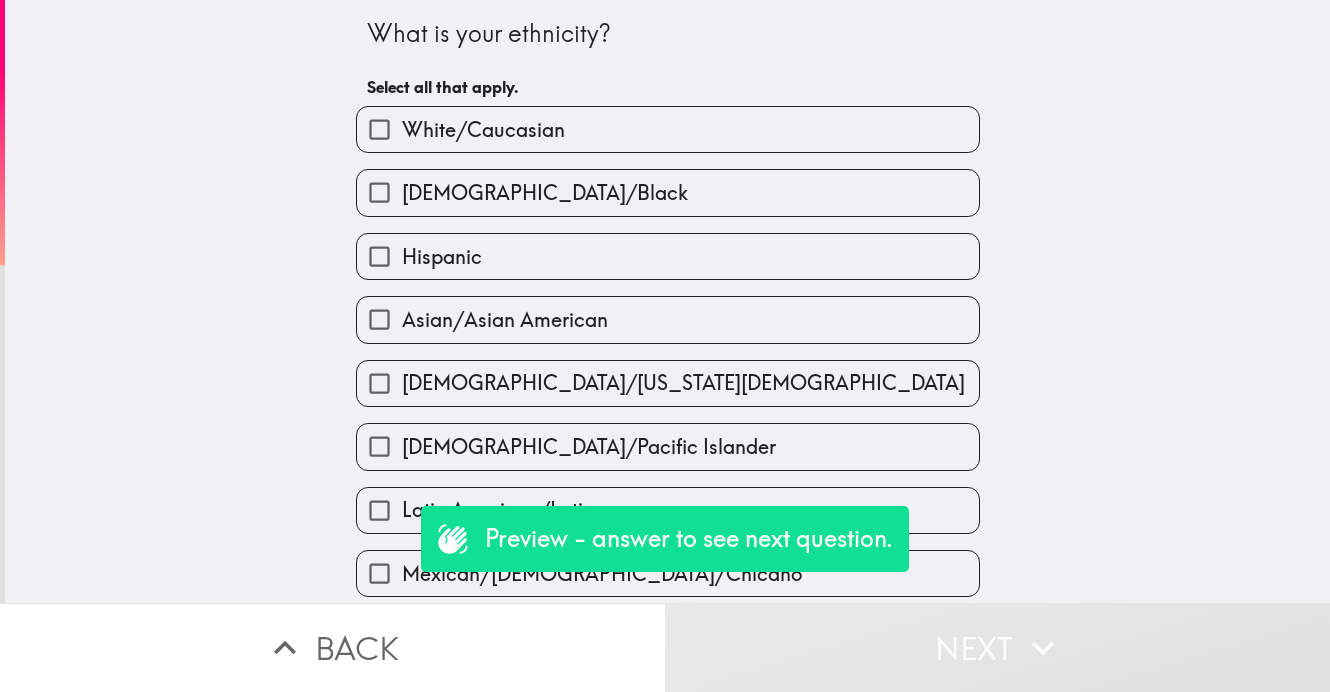 click on "White/Caucasian" at bounding box center [379, 129] 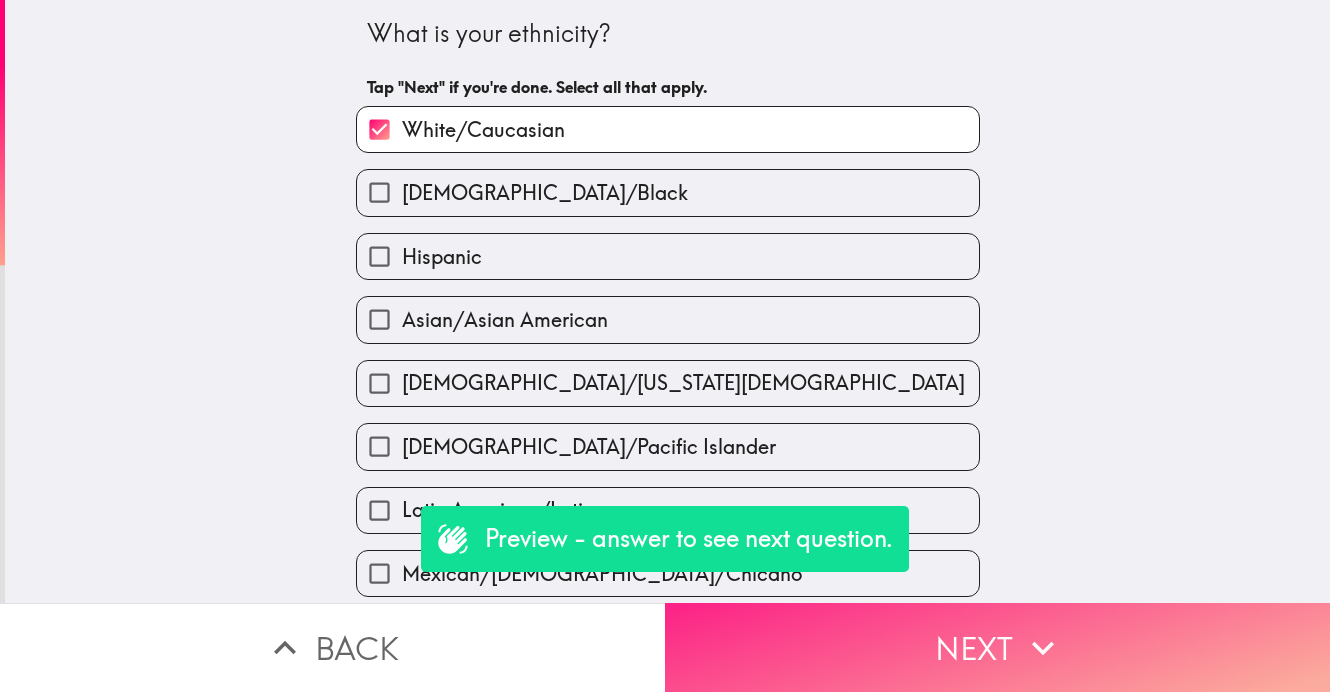 click on "Next" at bounding box center (997, 647) 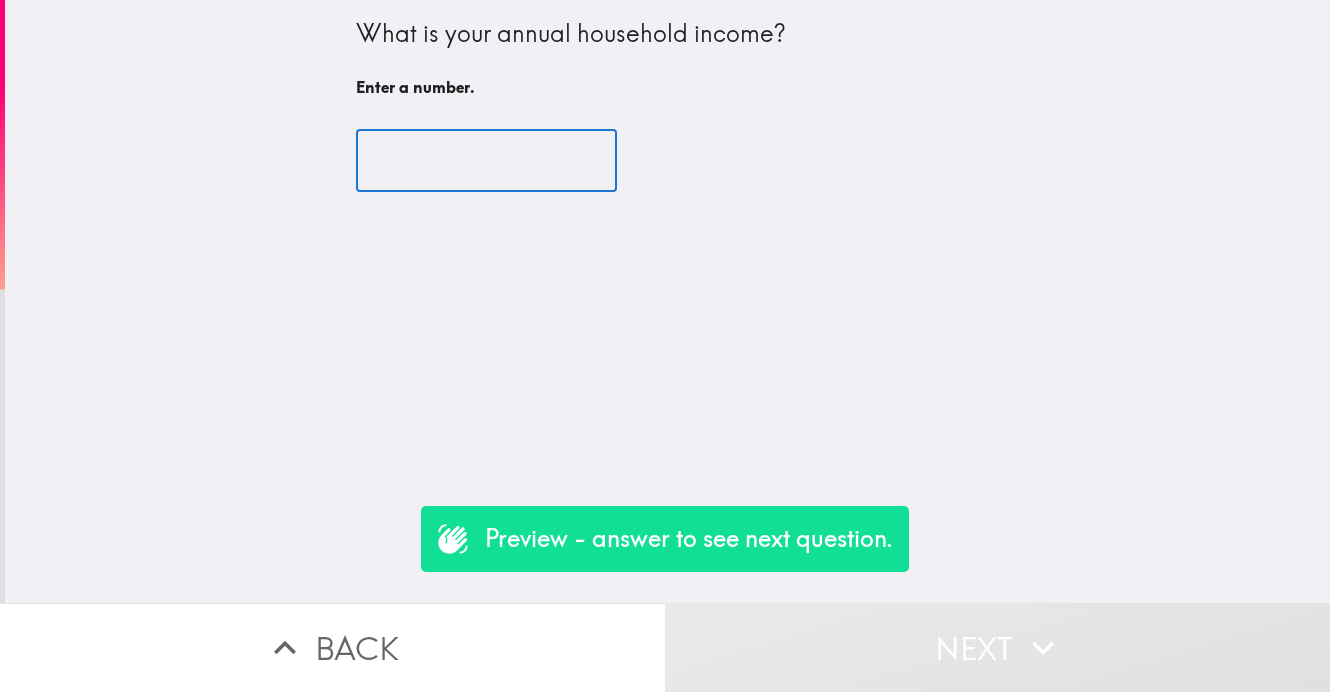 click at bounding box center (486, 161) 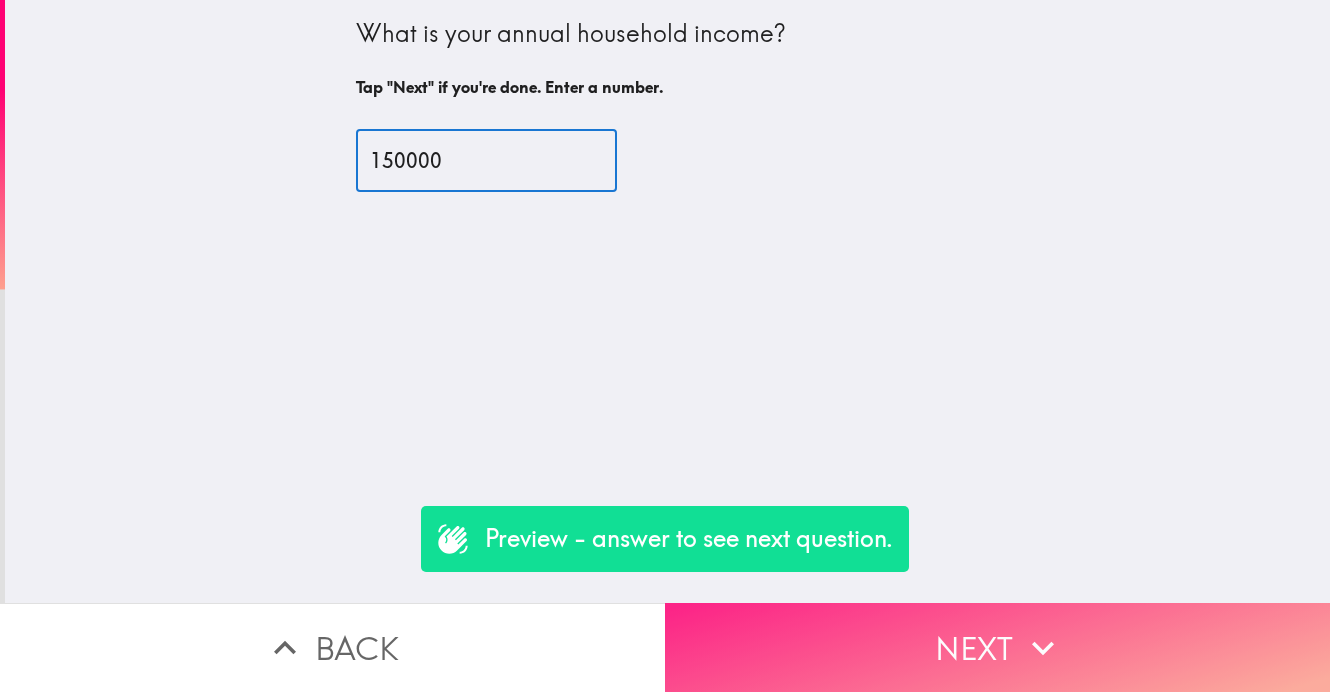 type on "150000" 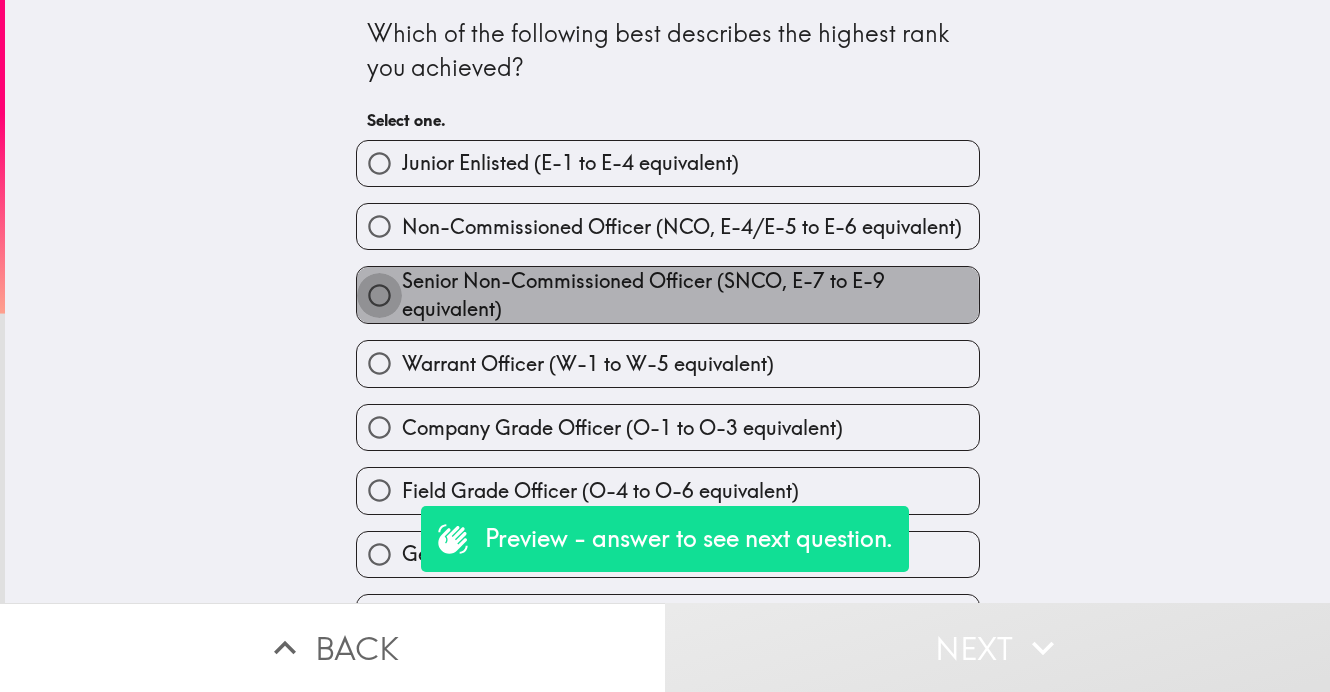 click on "Senior Non-Commissioned Officer (SNCO, E-7 to E-9 equivalent)" at bounding box center [379, 295] 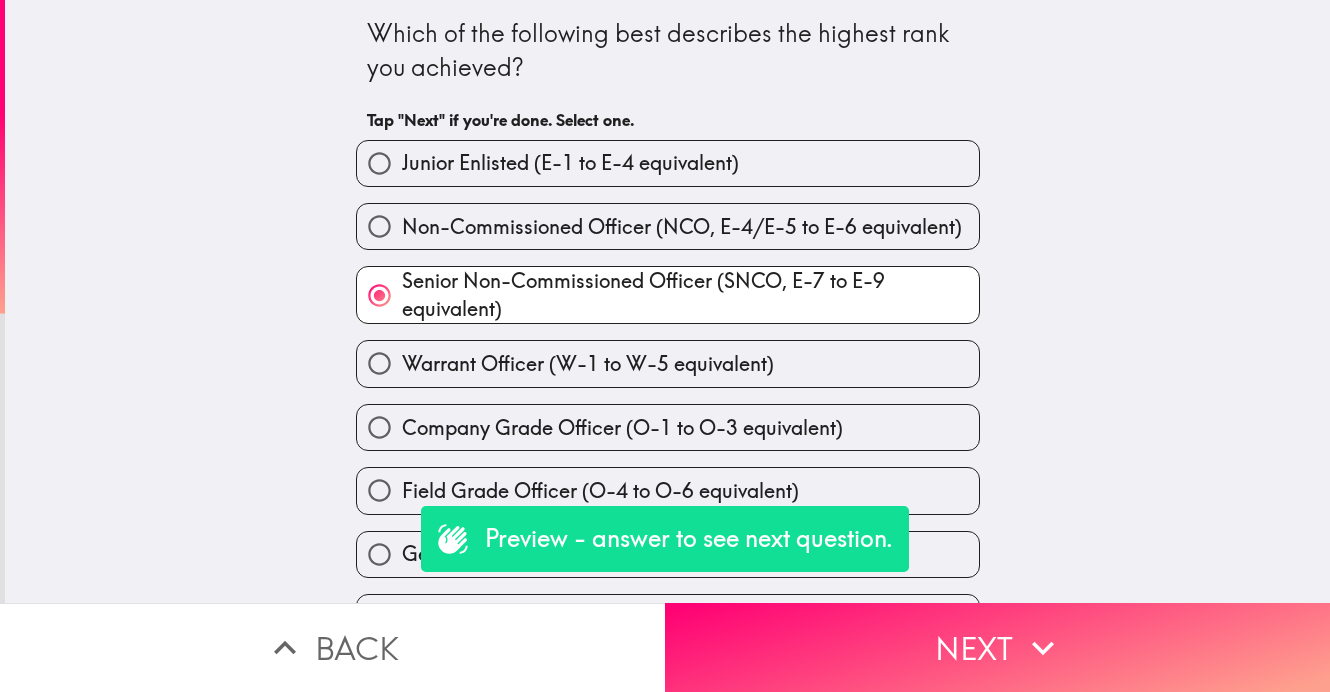 scroll, scrollTop: 46, scrollLeft: 0, axis: vertical 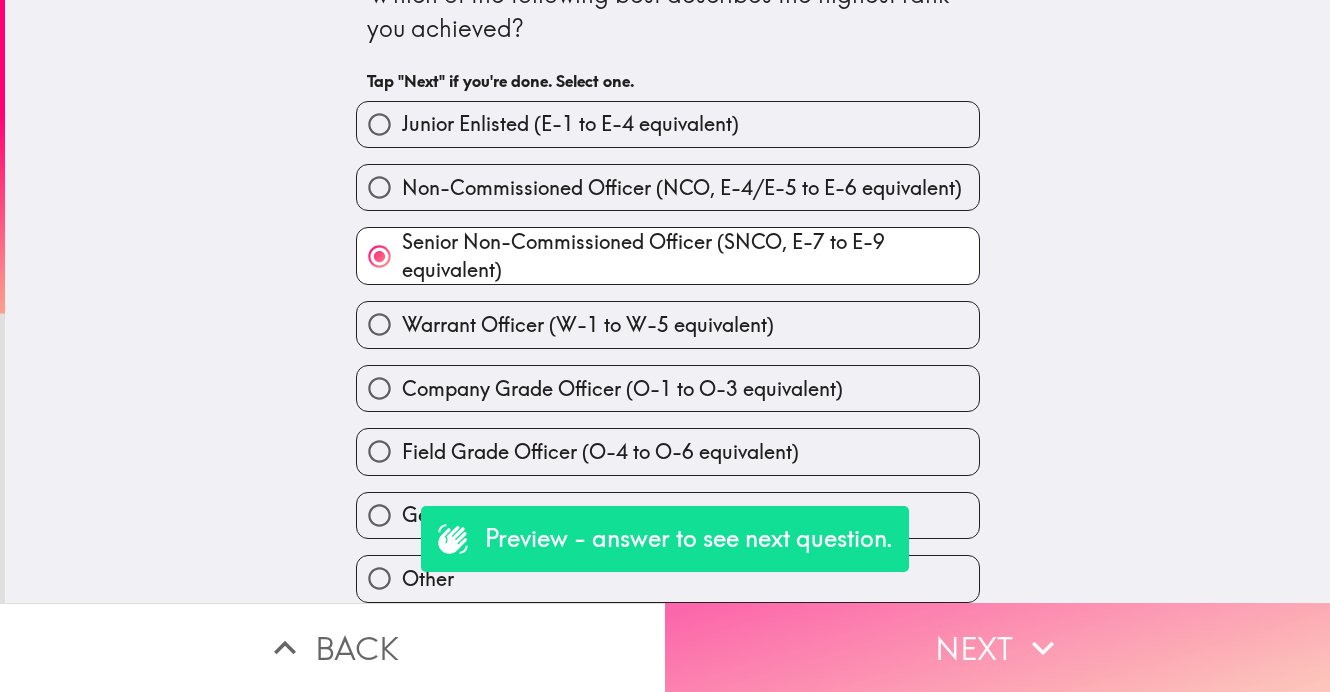 click on "Next" at bounding box center (997, 647) 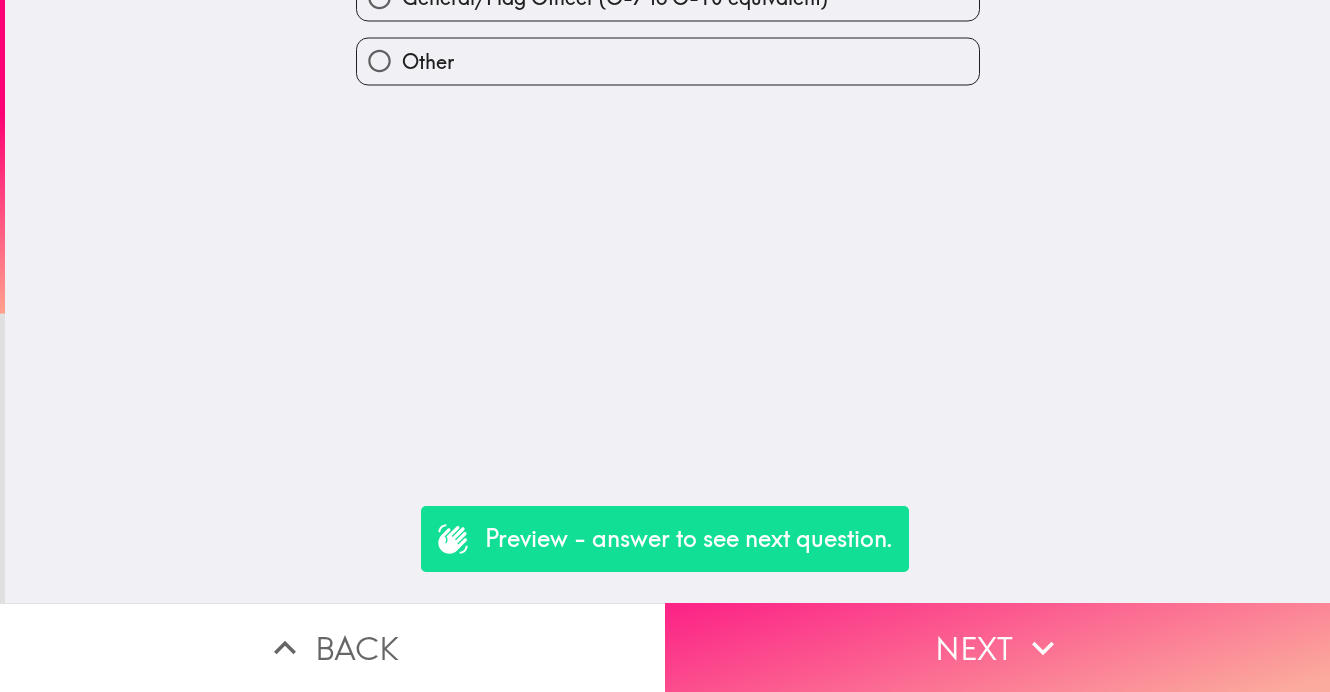 scroll, scrollTop: 0, scrollLeft: 0, axis: both 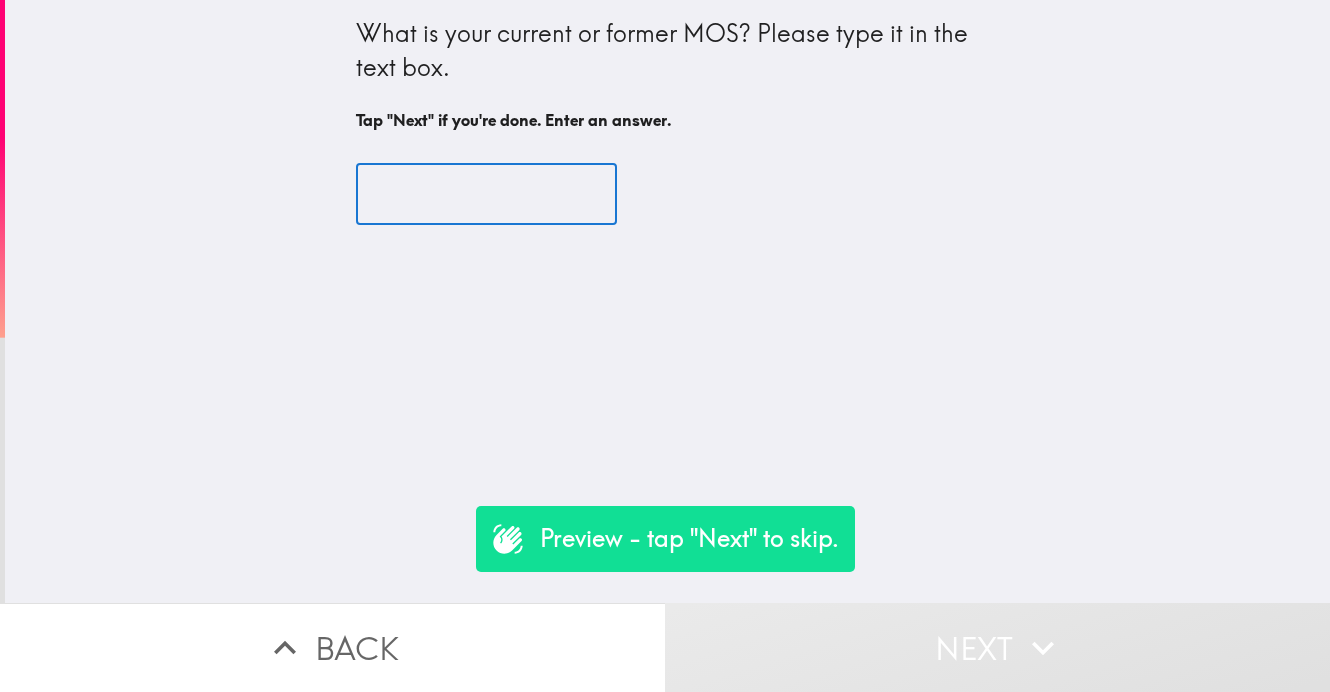 click at bounding box center (486, 195) 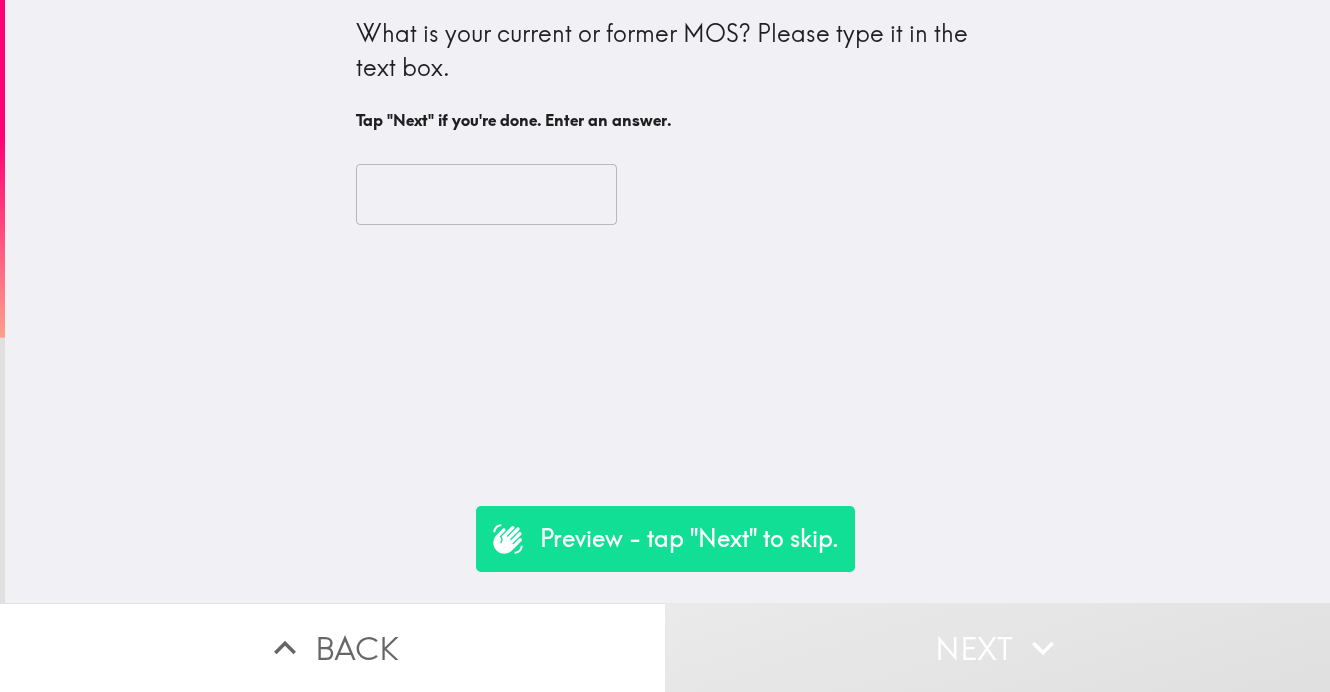 click on "What is your current or former MOS? Please type it in the text box." at bounding box center (668, 50) 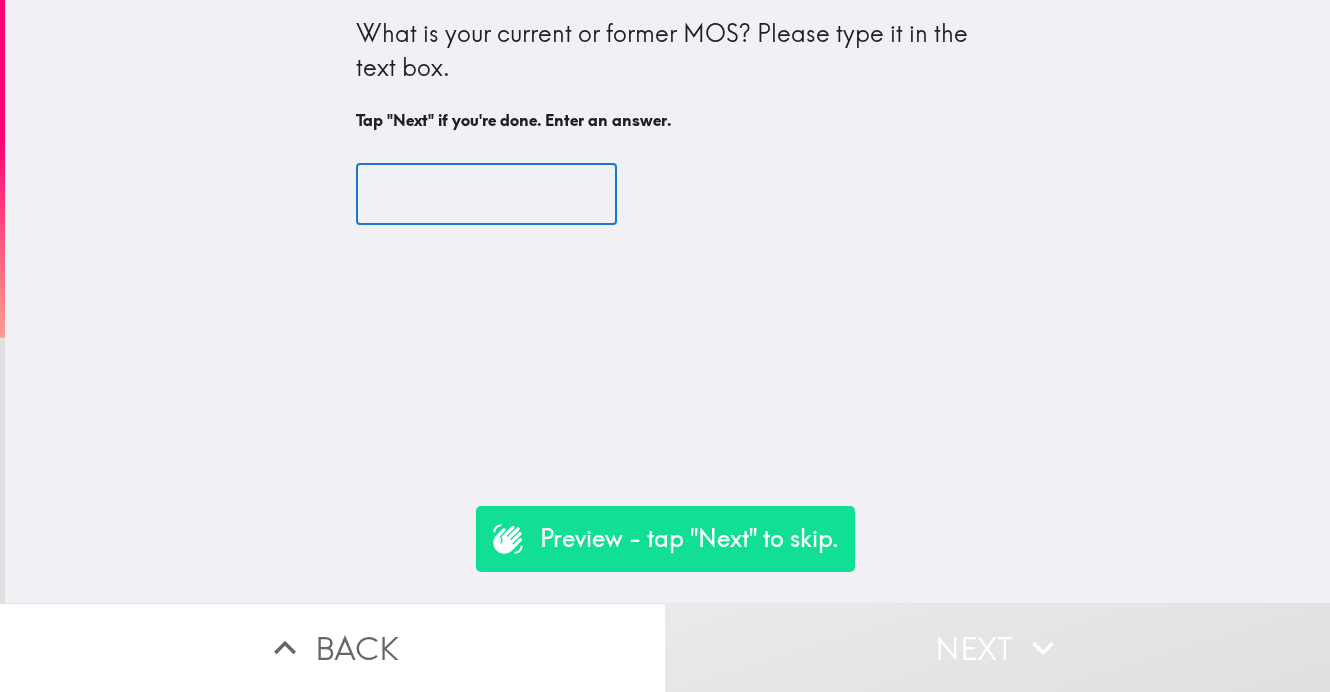 paste on "(Cyber Operations Specialists)" 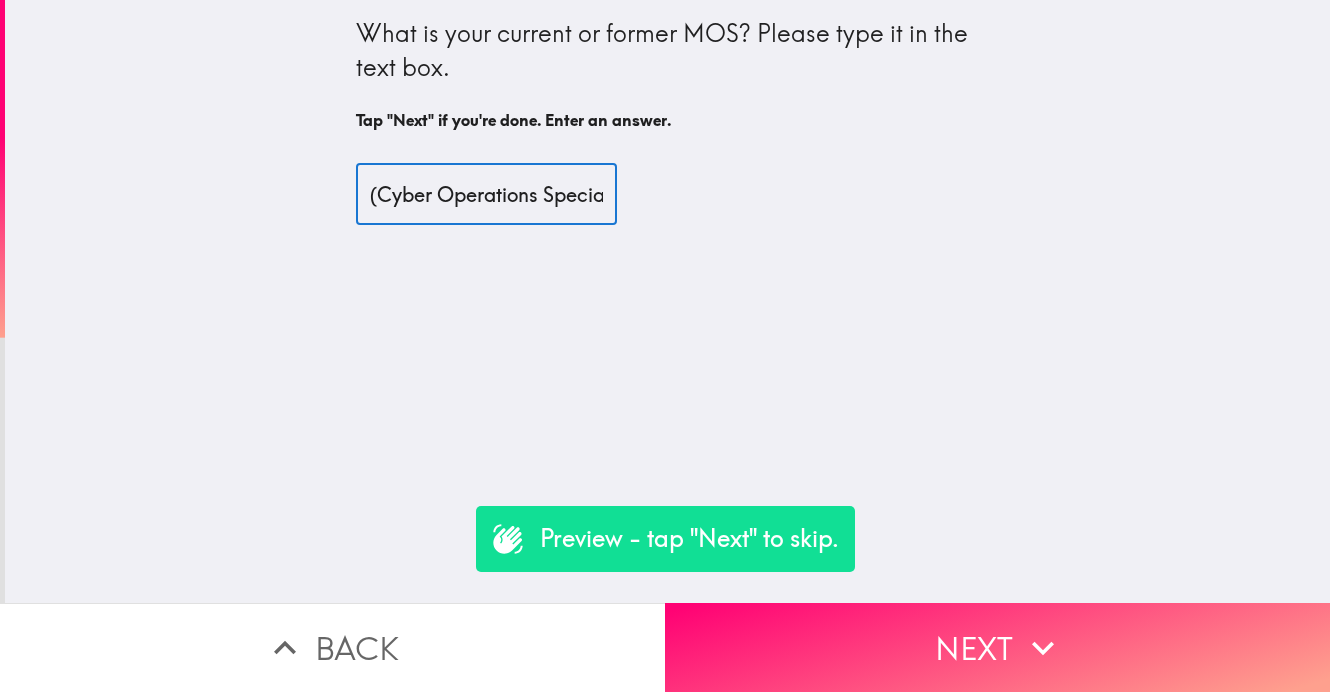 scroll, scrollTop: 0, scrollLeft: 67, axis: horizontal 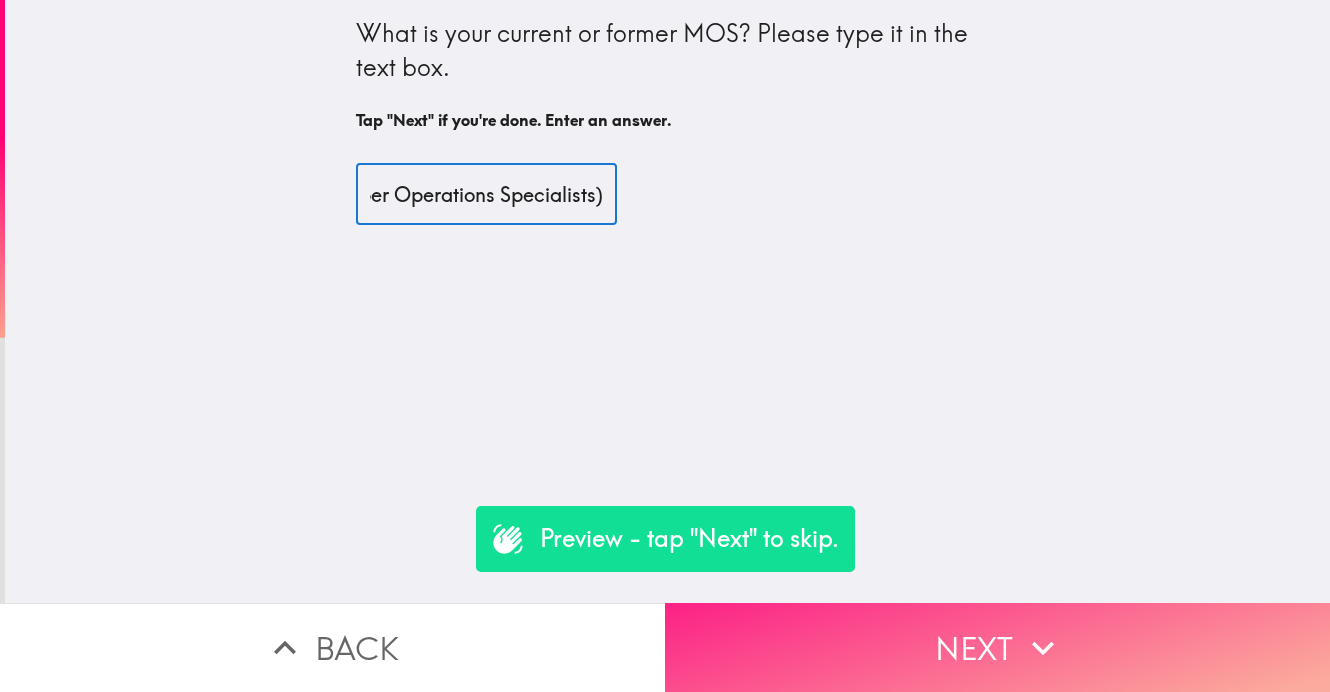 type on "(Cyber Operations Specialists)" 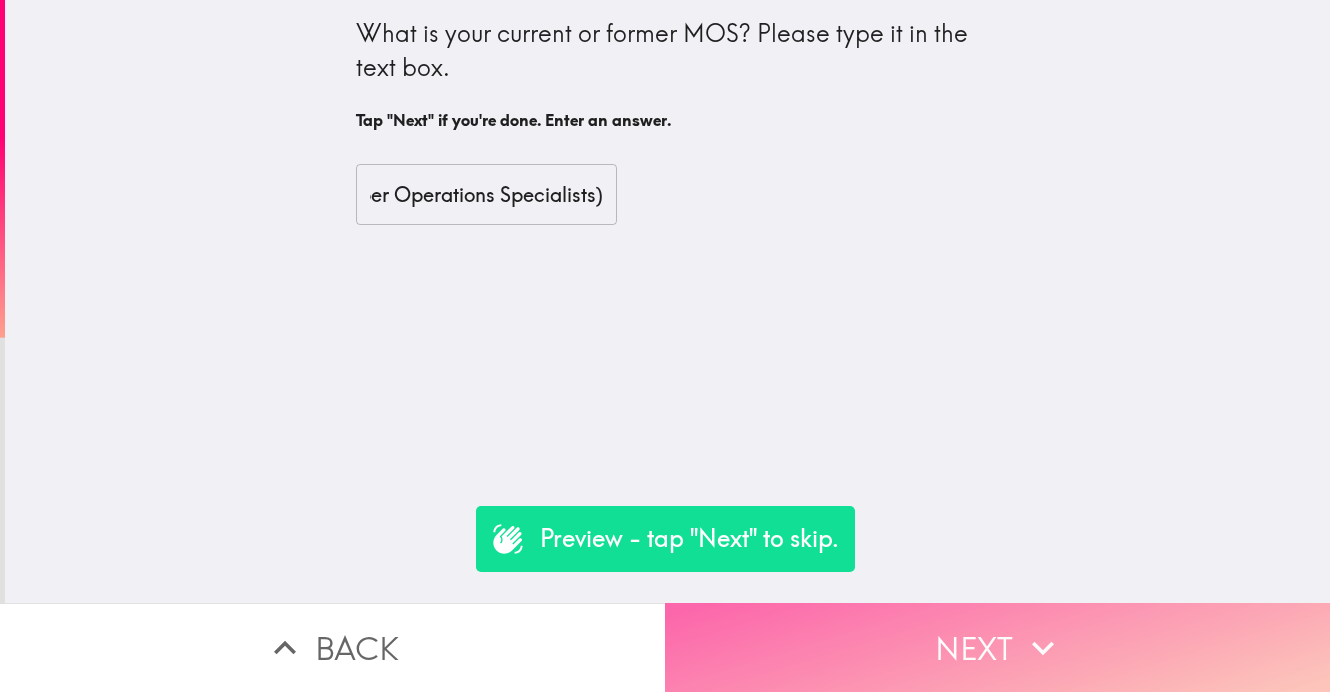 scroll, scrollTop: 0, scrollLeft: 0, axis: both 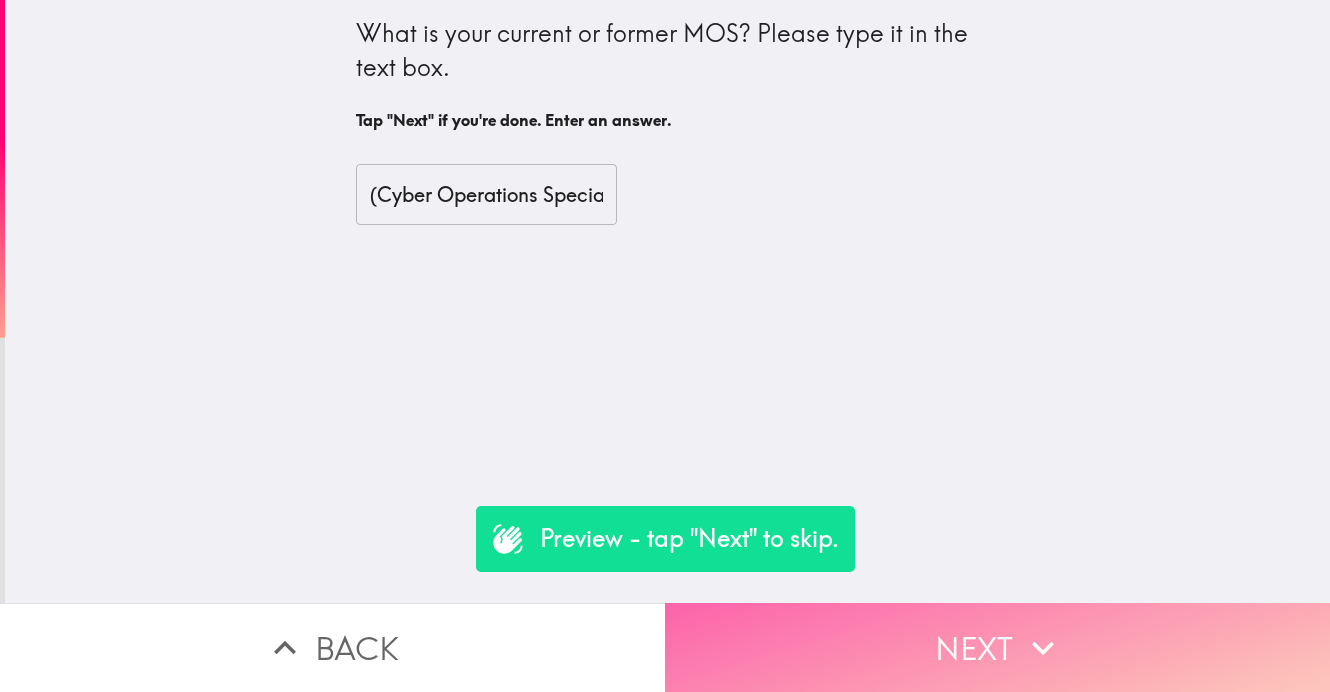 click on "Next" at bounding box center (997, 647) 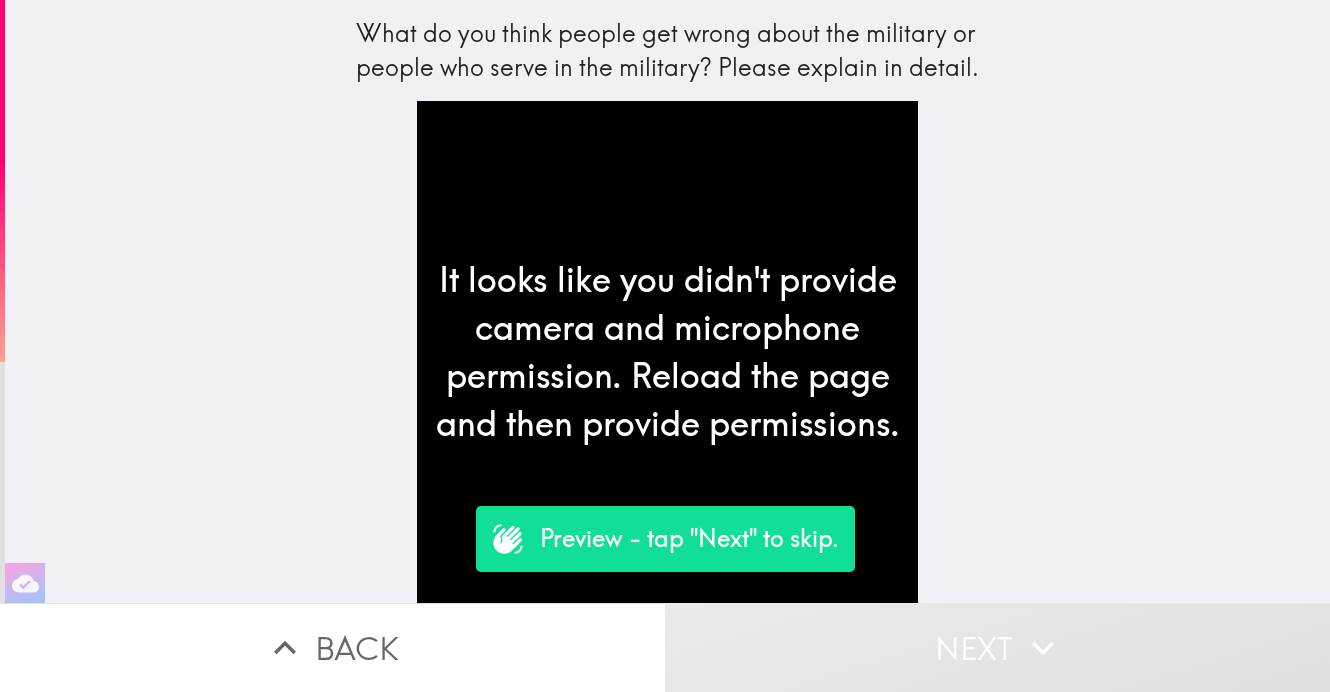 click on "Preview - tap "Next" to skip." at bounding box center (689, 539) 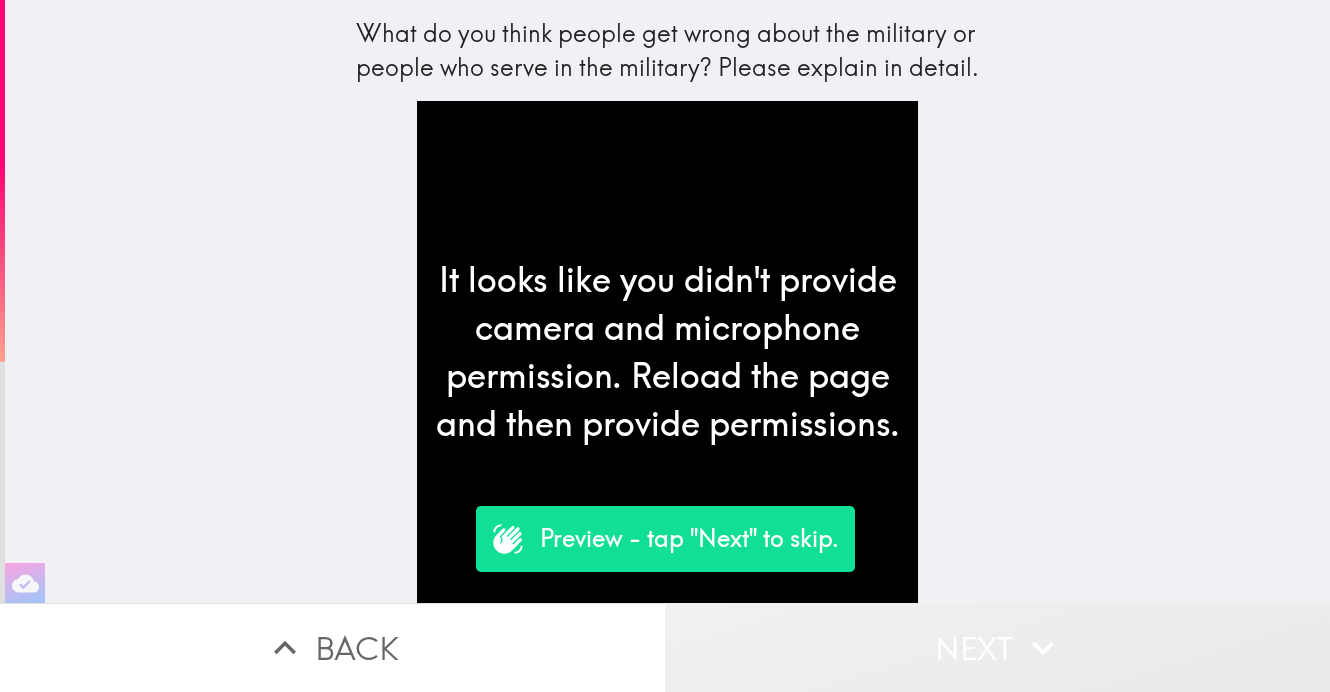 click on "Next" at bounding box center [997, 647] 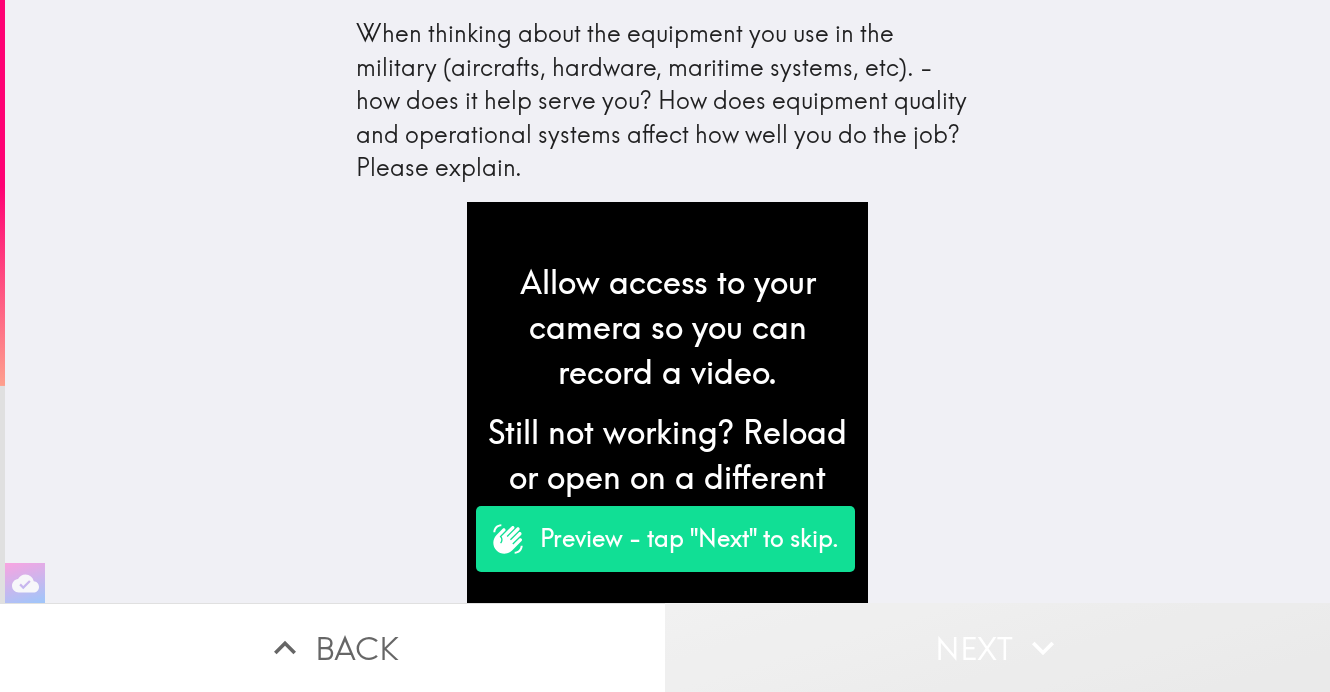 click on "Next" at bounding box center (997, 647) 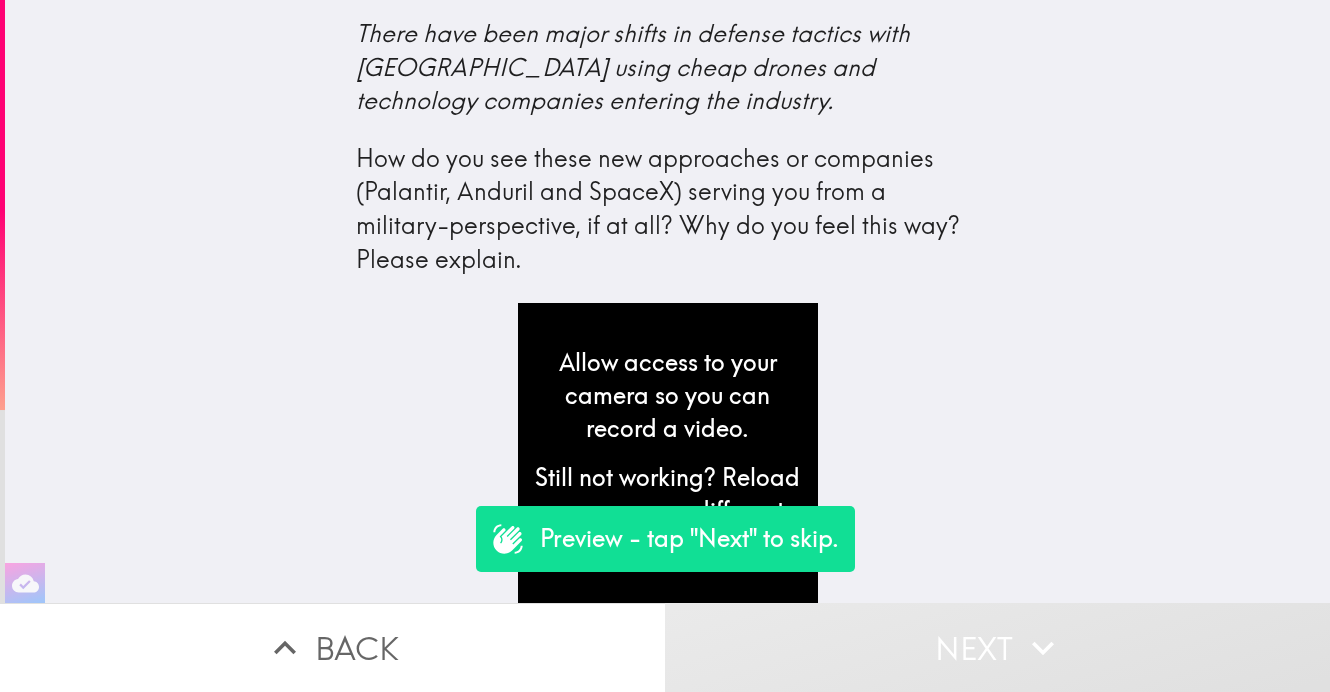click on "Next" at bounding box center (997, 647) 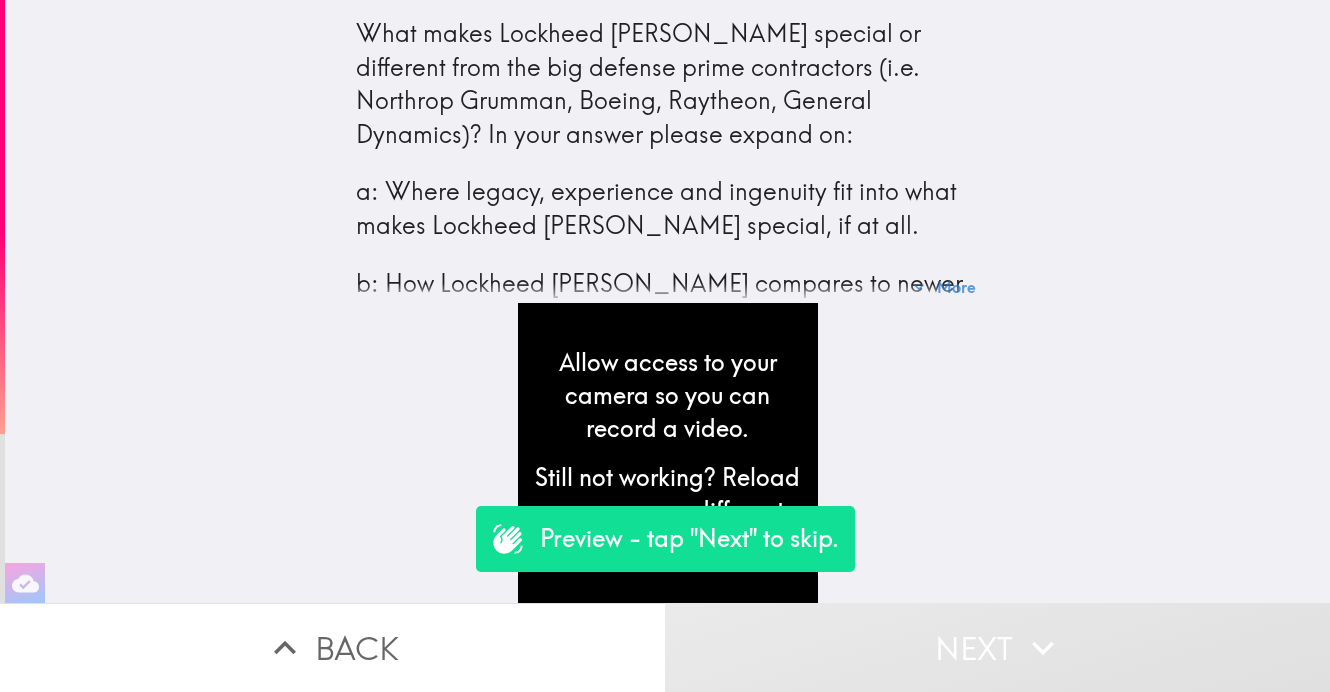 type 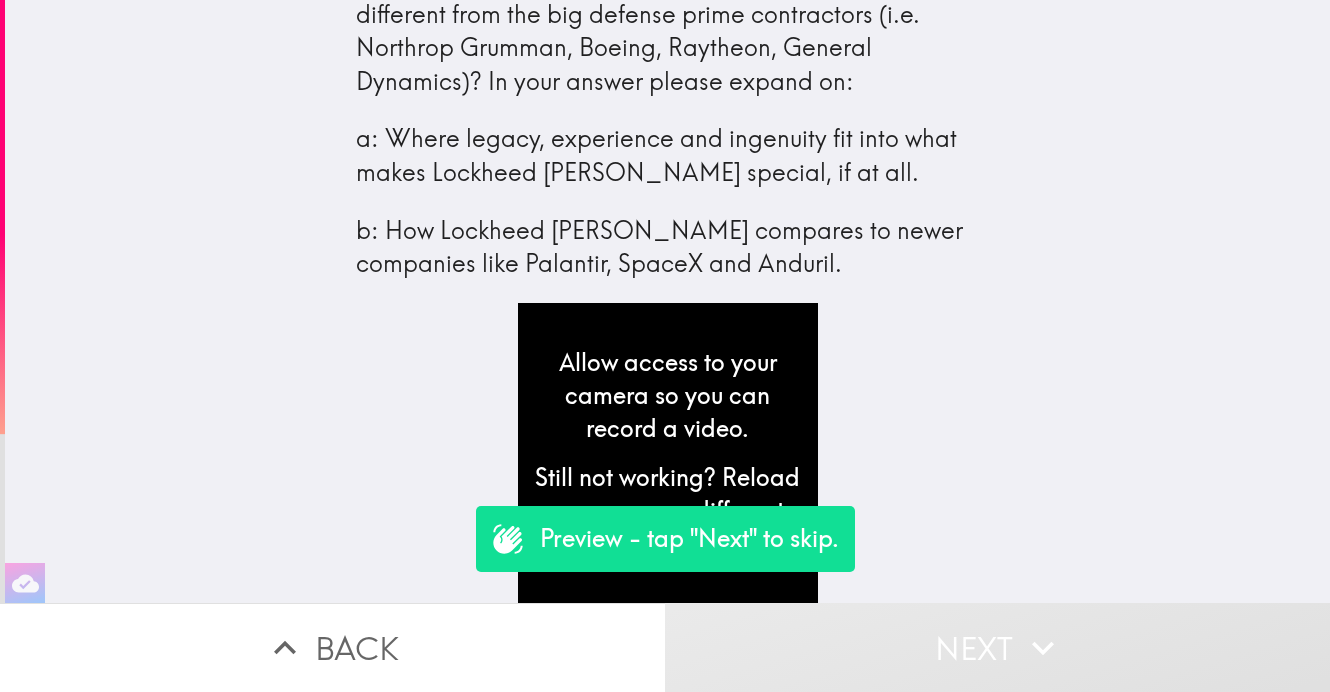scroll, scrollTop: 72, scrollLeft: 0, axis: vertical 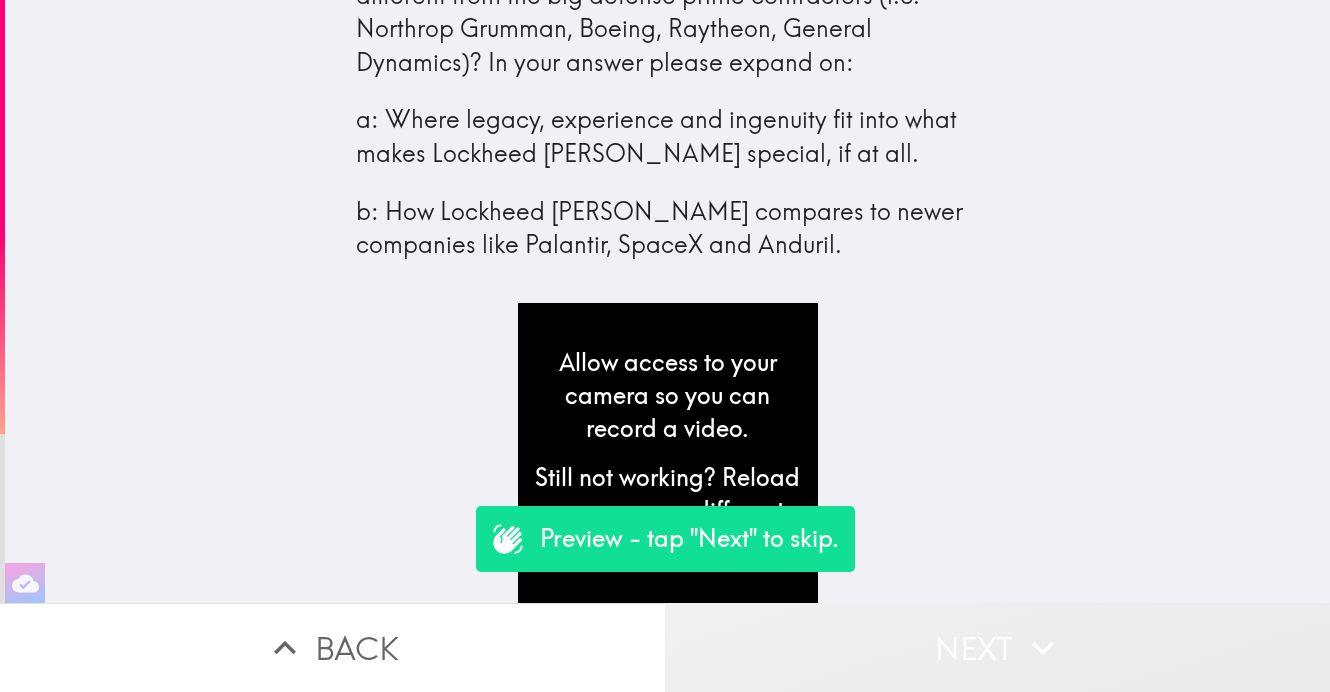 click on "Next" at bounding box center (997, 647) 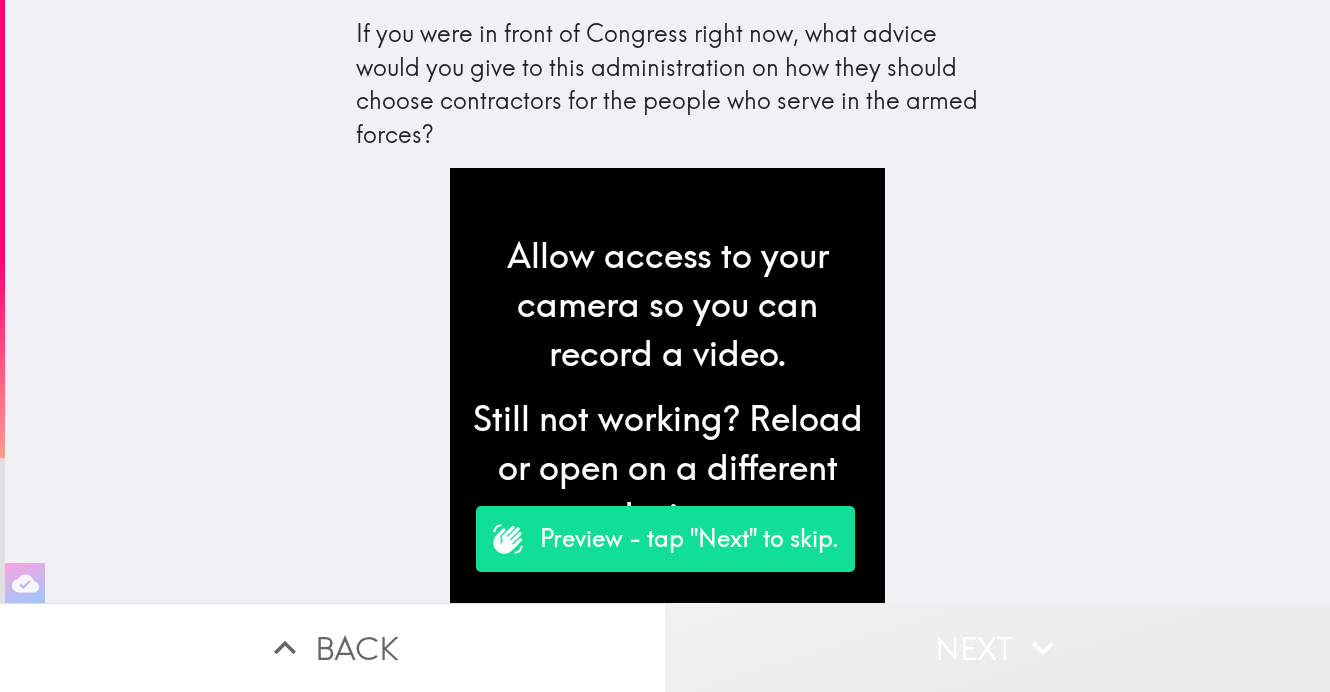 click on "Next" at bounding box center (997, 647) 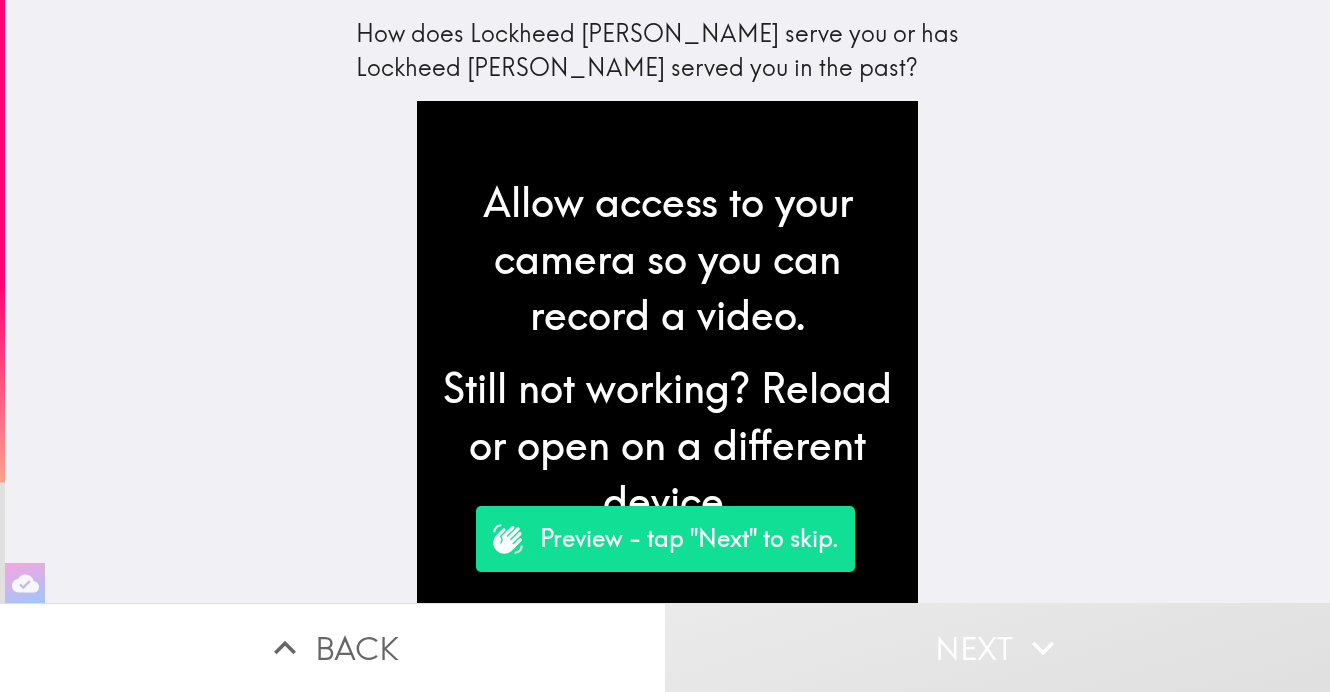 click on "Next" at bounding box center (997, 647) 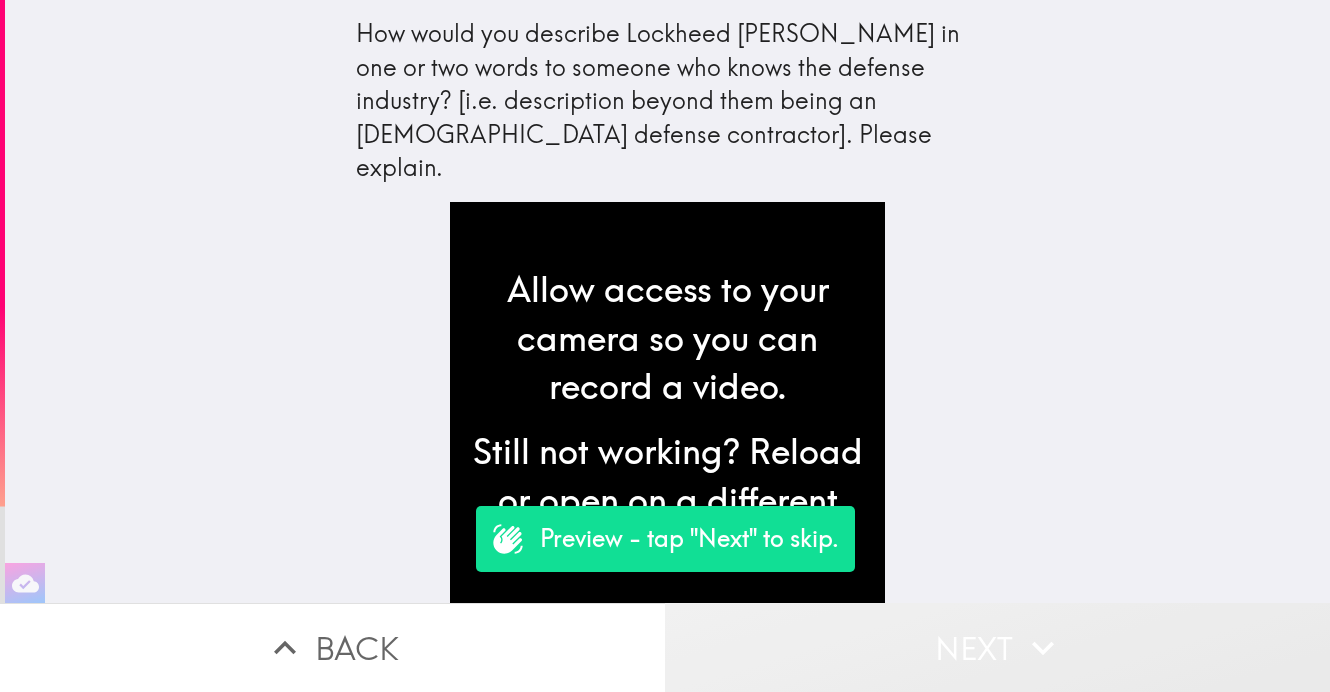 click on "Next" at bounding box center [997, 647] 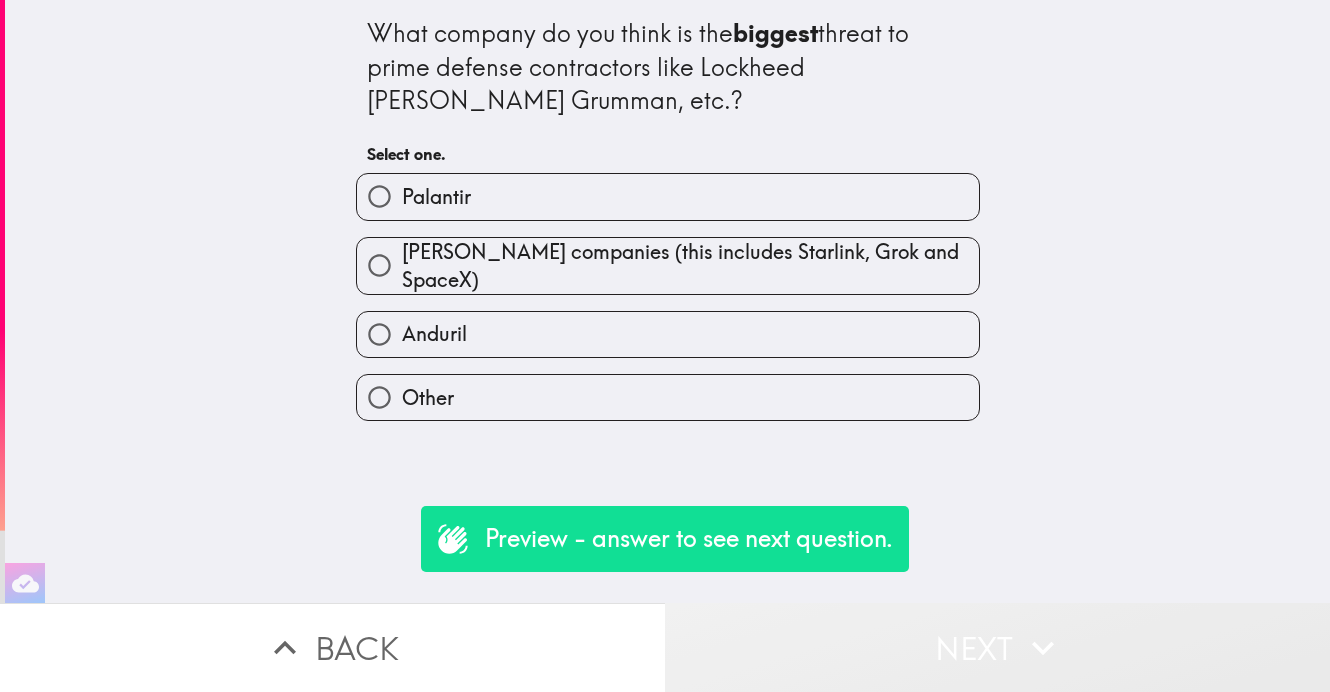 click on "Next" at bounding box center [997, 647] 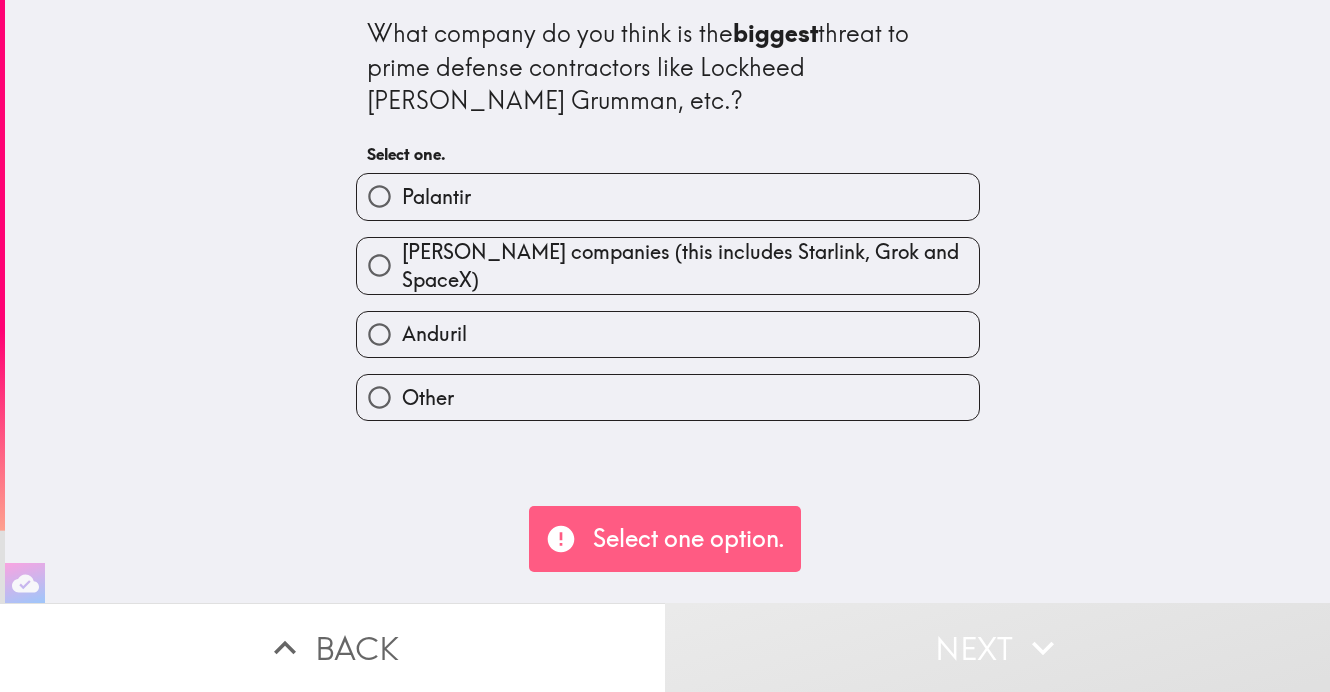 click on "Anduril" at bounding box center [379, 334] 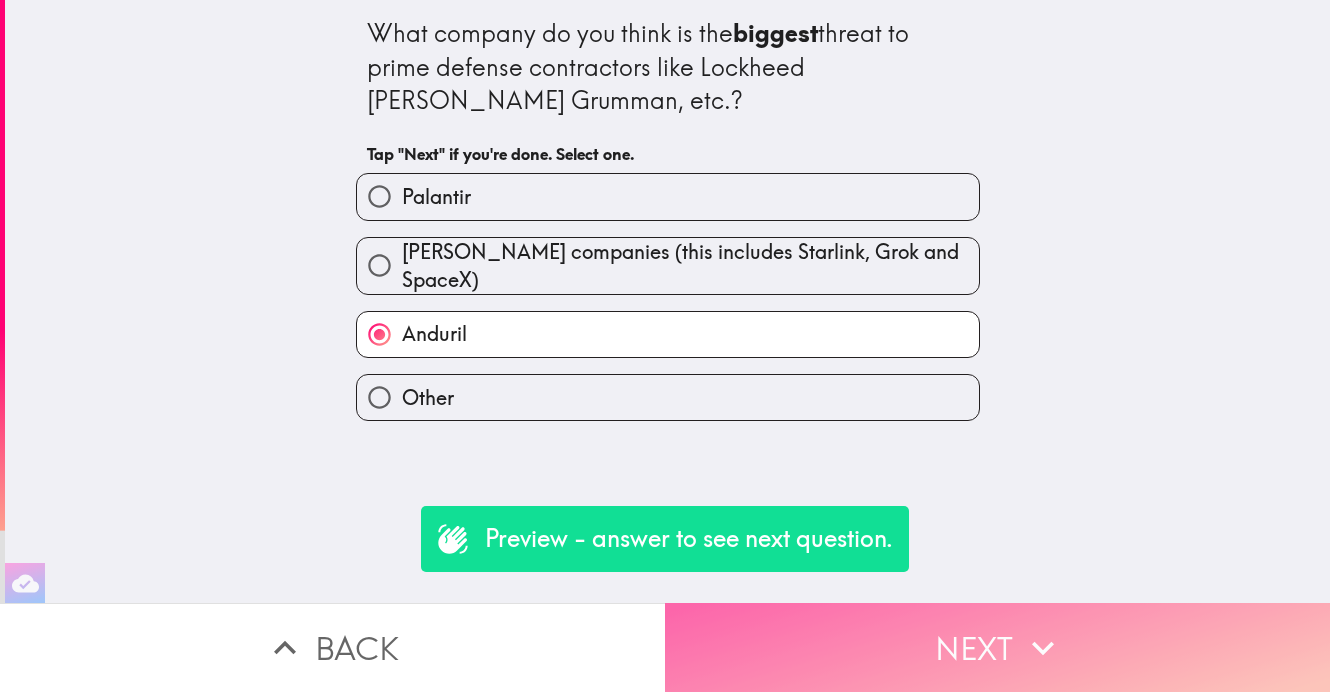 click on "Next" at bounding box center (997, 647) 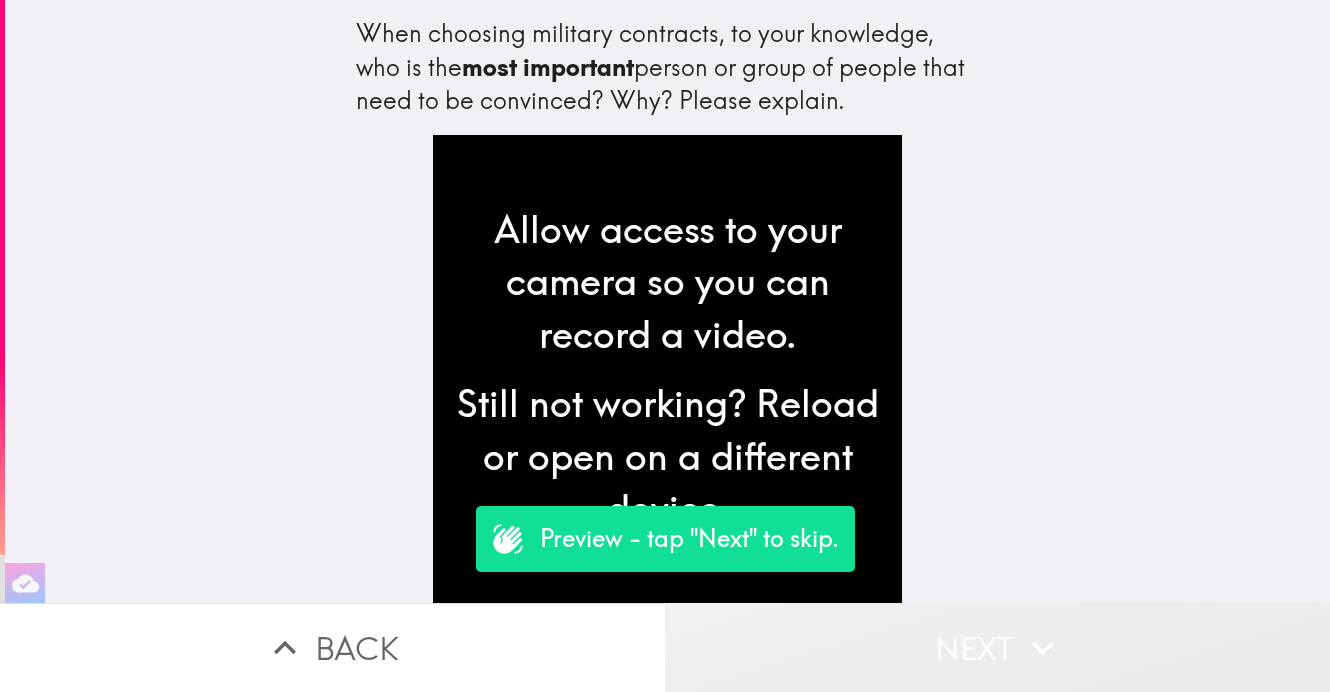 click on "Next" at bounding box center [997, 647] 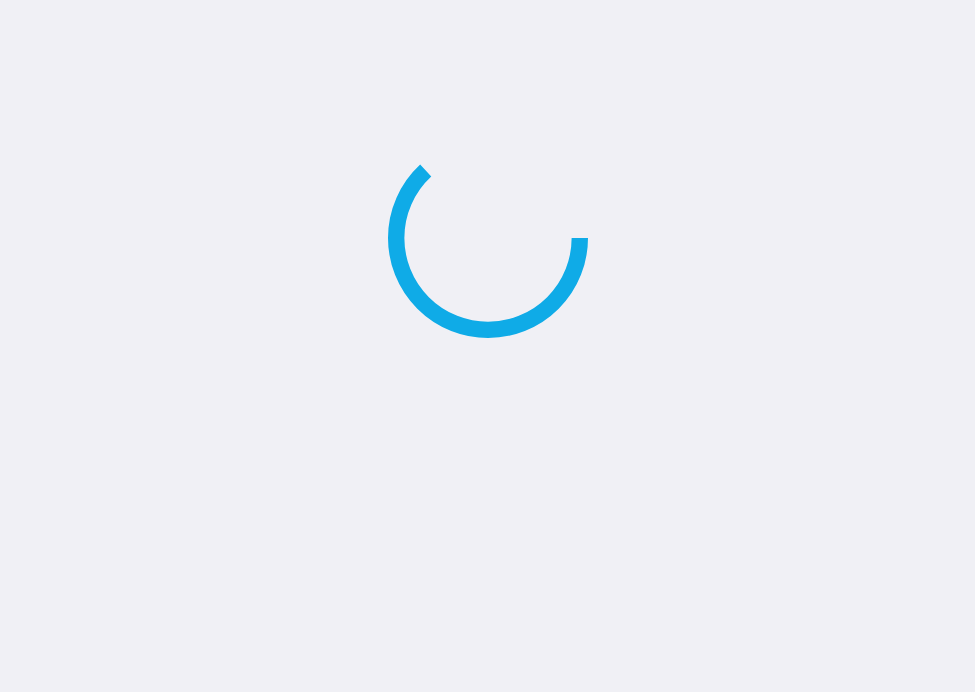 scroll, scrollTop: 0, scrollLeft: 0, axis: both 